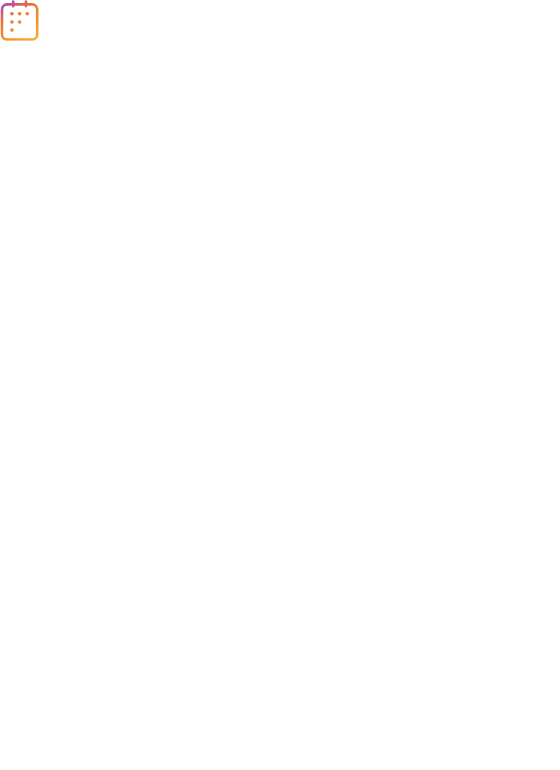 scroll, scrollTop: 0, scrollLeft: 0, axis: both 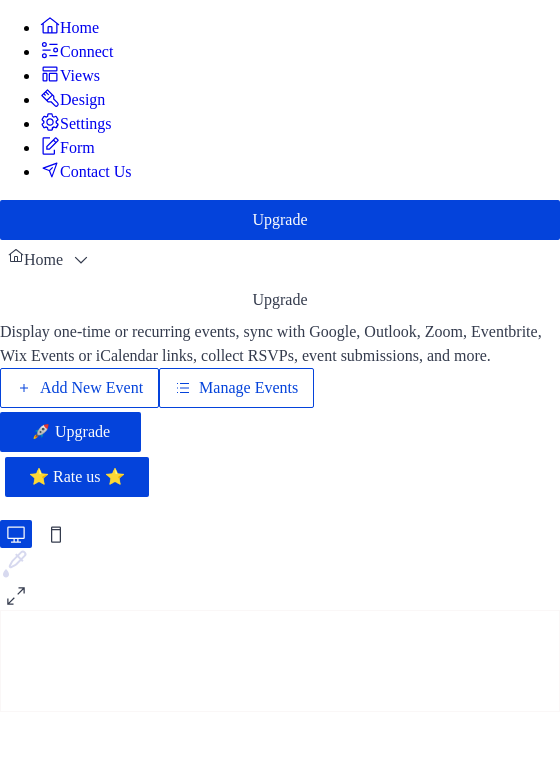 click on "Views" at bounding box center (80, 76) 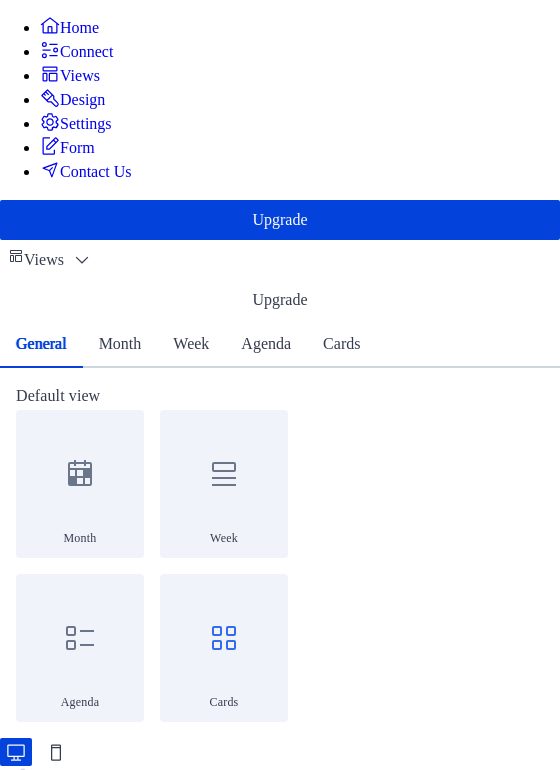 click on "Design" at bounding box center (82, 100) 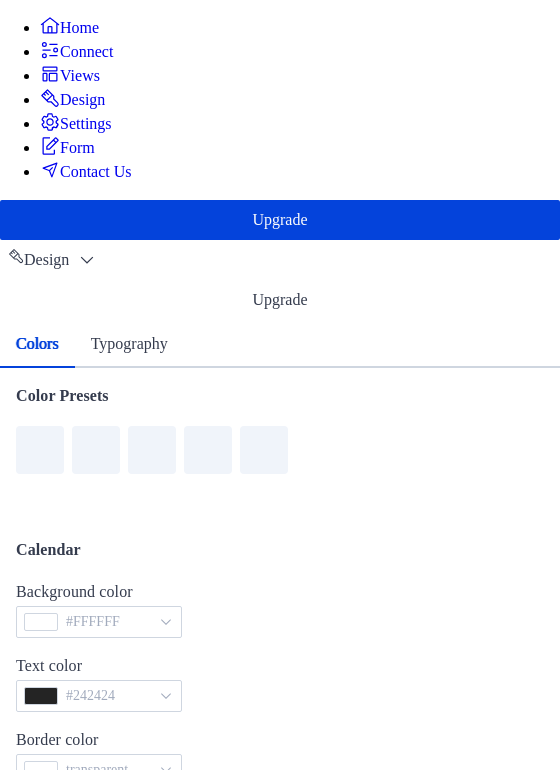 click on "Settings" at bounding box center (86, 124) 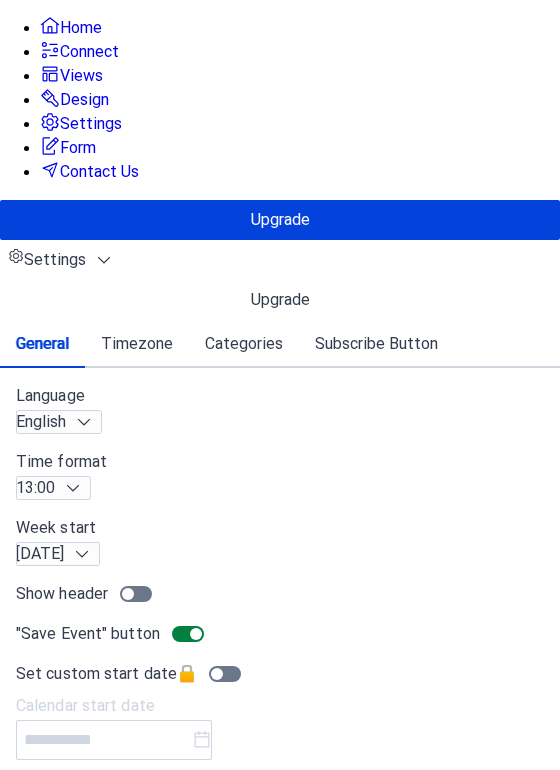click on "Form" at bounding box center [78, 148] 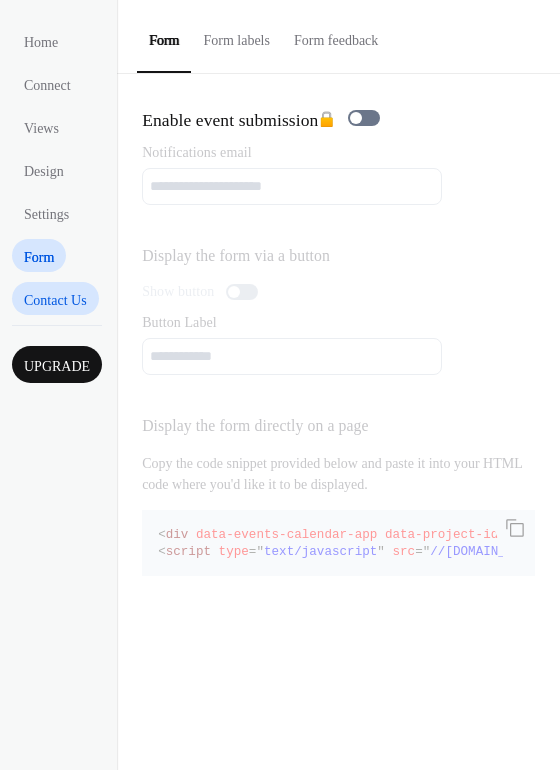 click on "Contact Us" at bounding box center [55, 300] 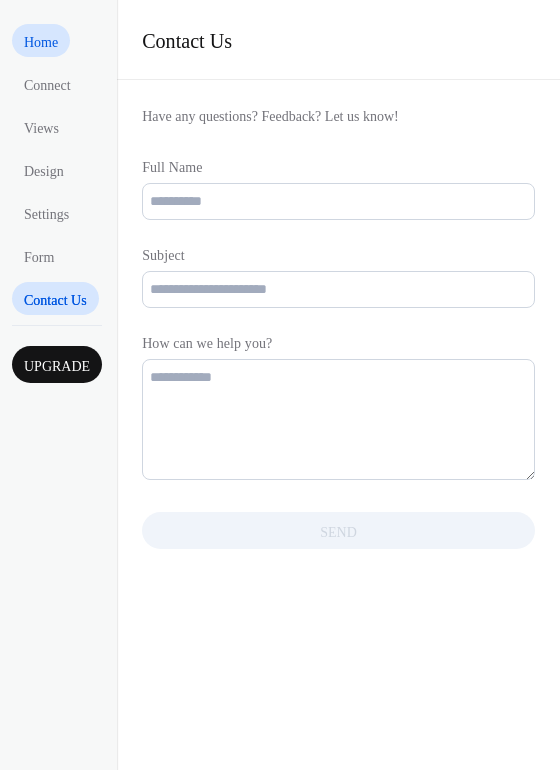 click on "Home" at bounding box center [41, 42] 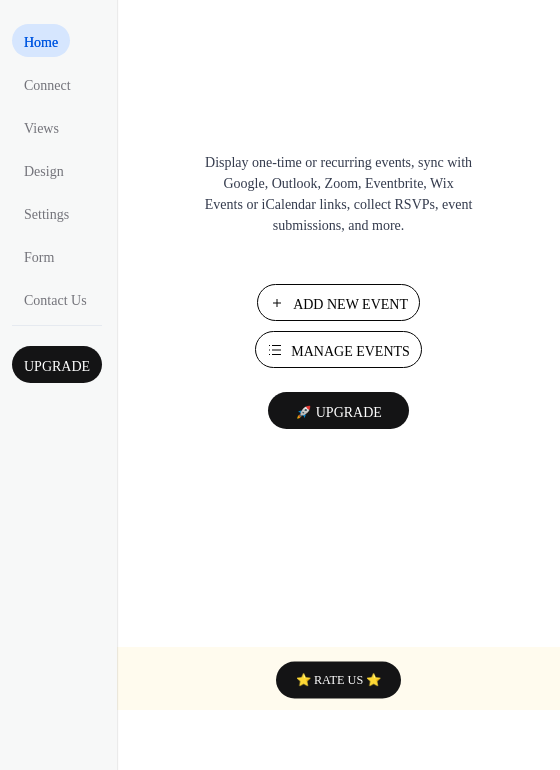 click on "Manage Events" at bounding box center (350, 351) 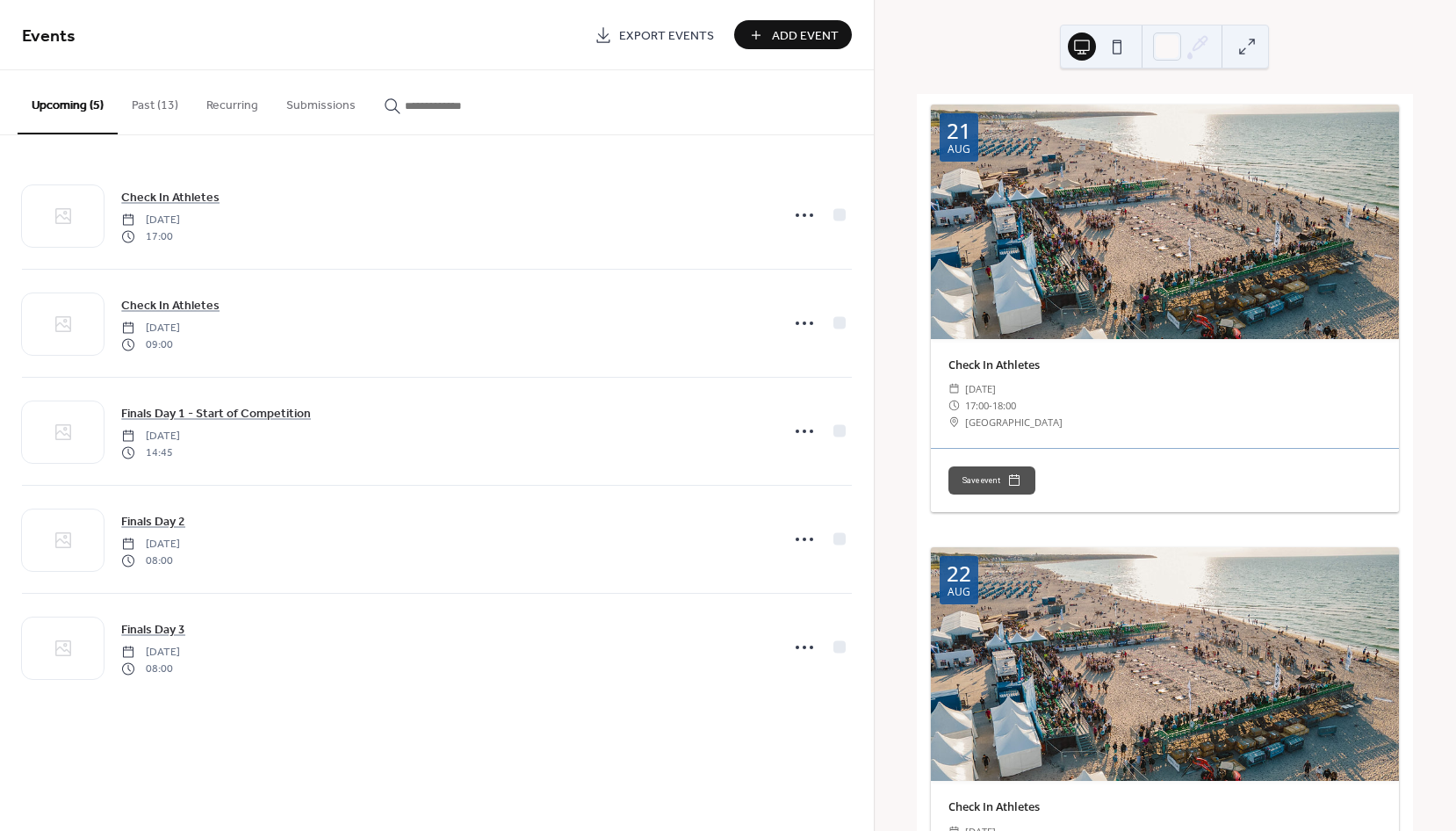 scroll, scrollTop: 0, scrollLeft: 0, axis: both 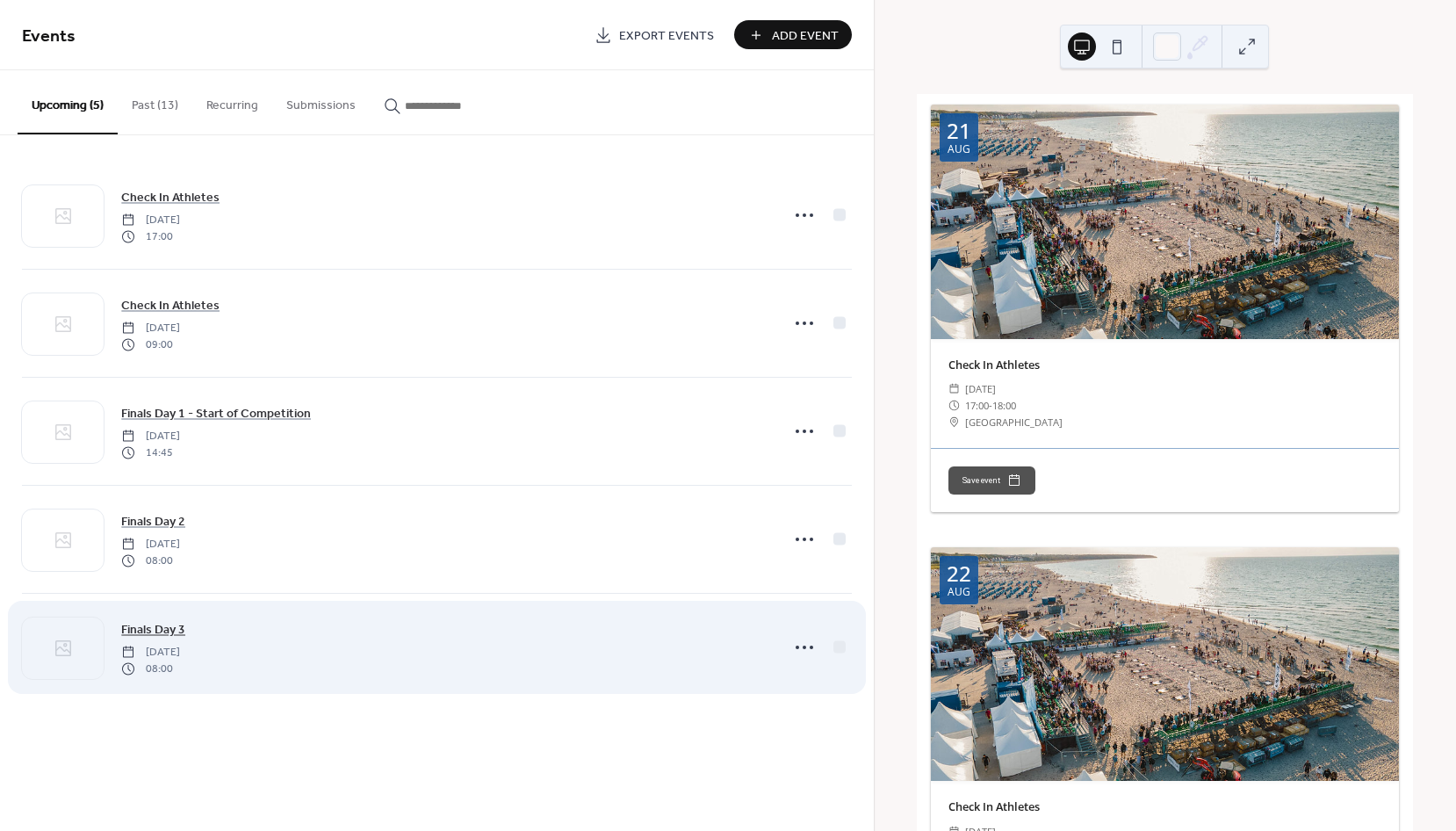click on "Finals Day 3" at bounding box center [153, 630] 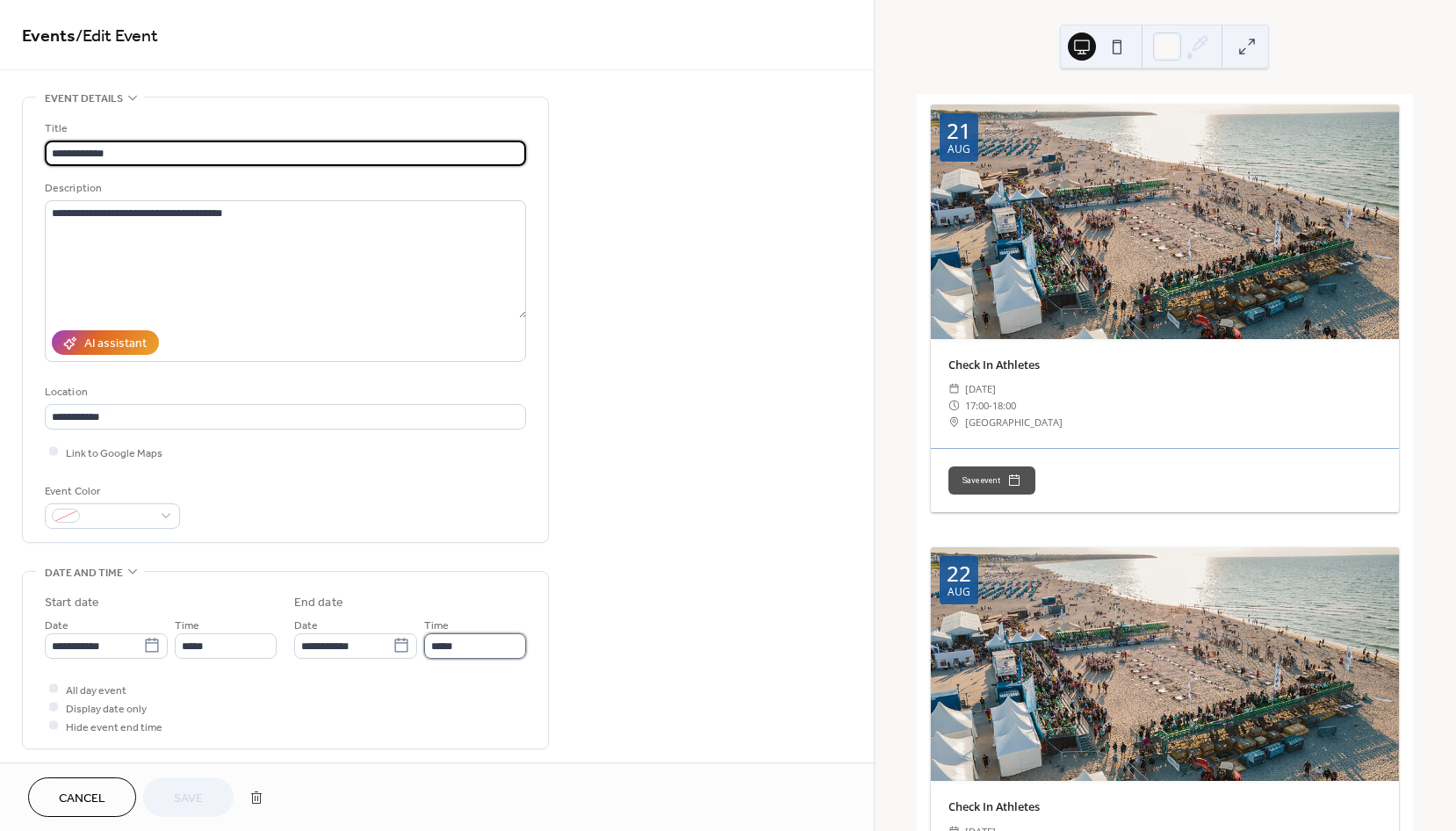 click on "*****" at bounding box center (475, 646) 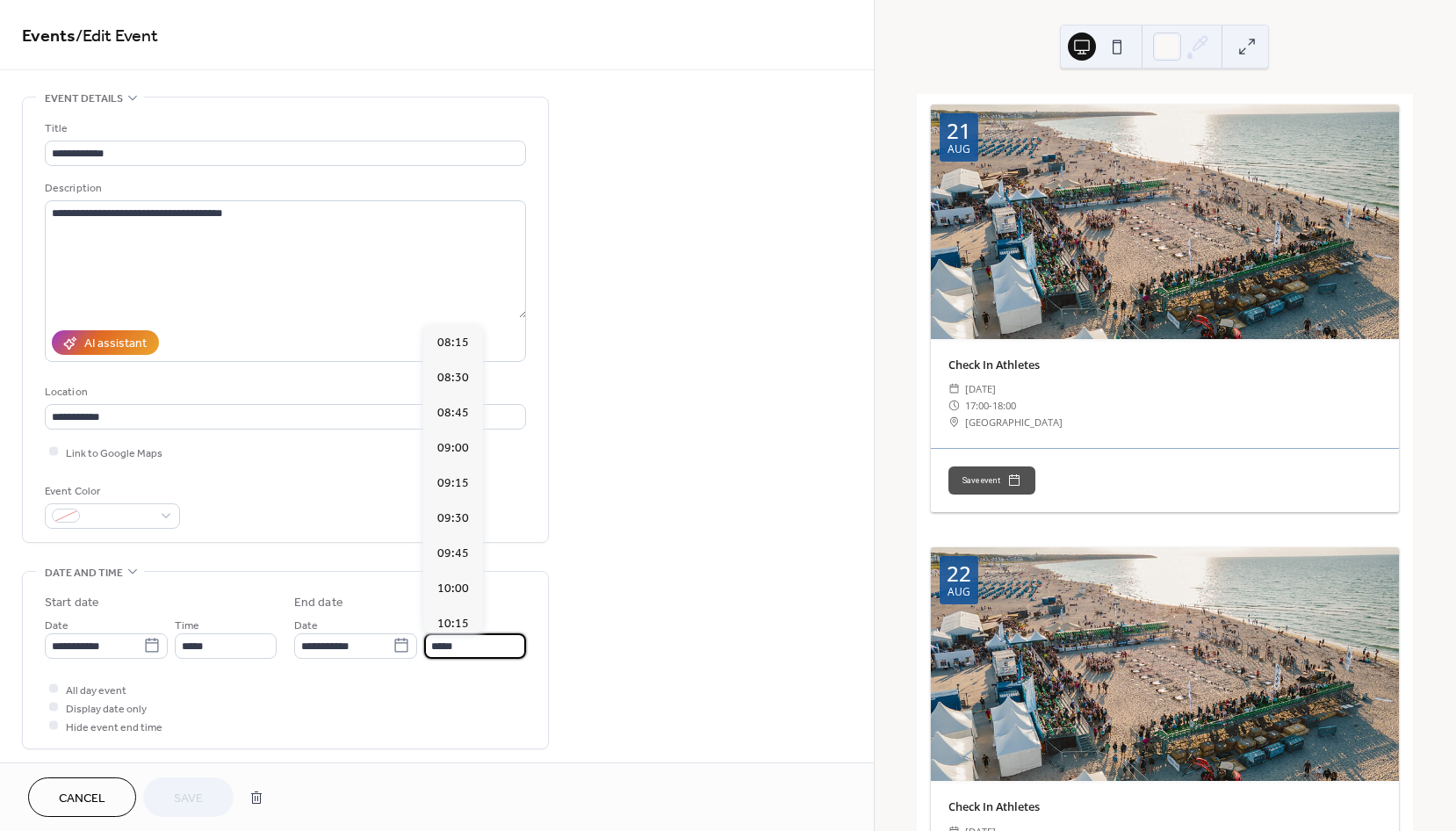 scroll, scrollTop: 1239, scrollLeft: 0, axis: vertical 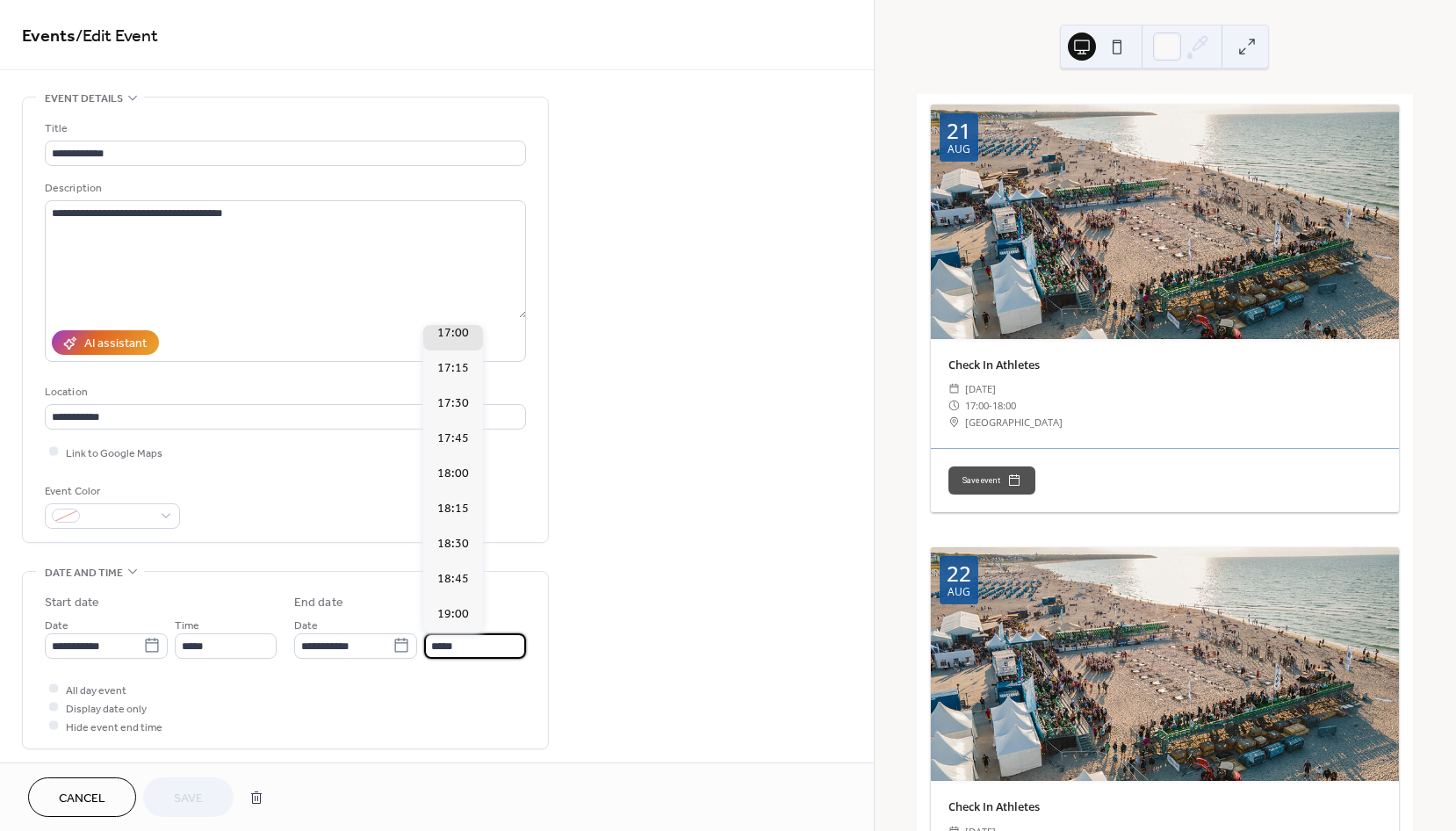 click on "**********" at bounding box center [436, 632] 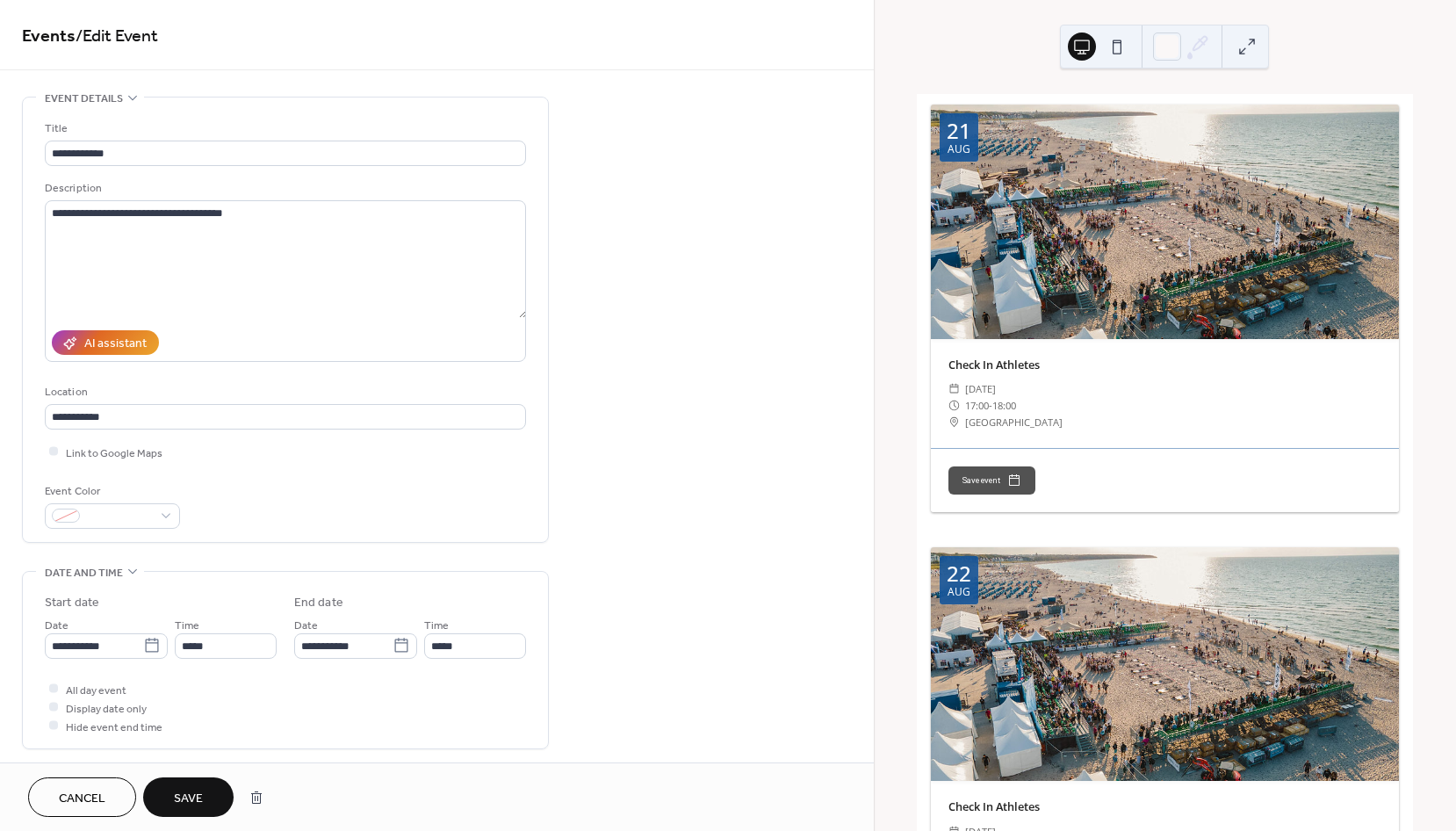 click on "Cancel Save" at bounding box center [436, 797] 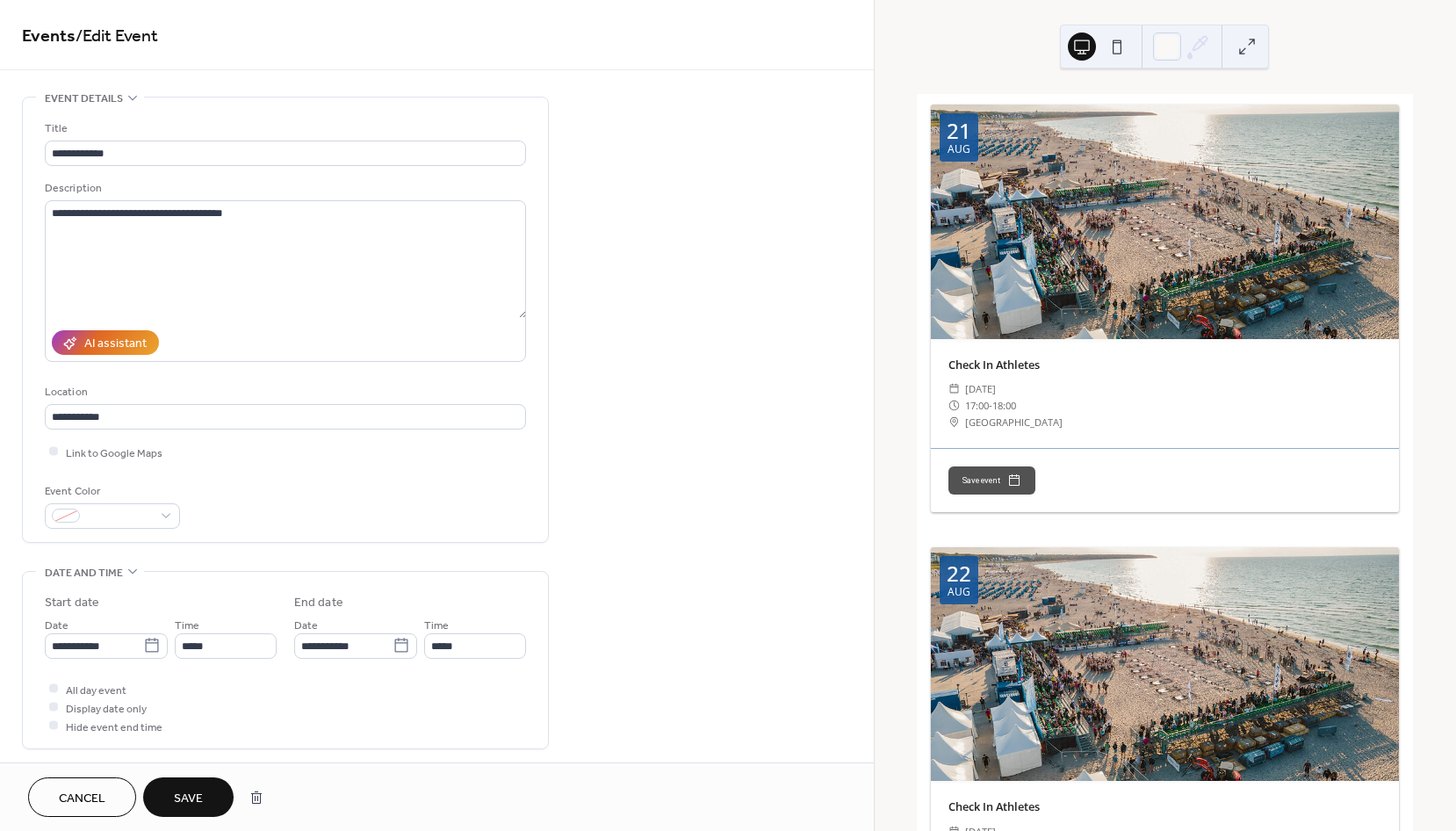 click on "Cancel" at bounding box center [82, 798] 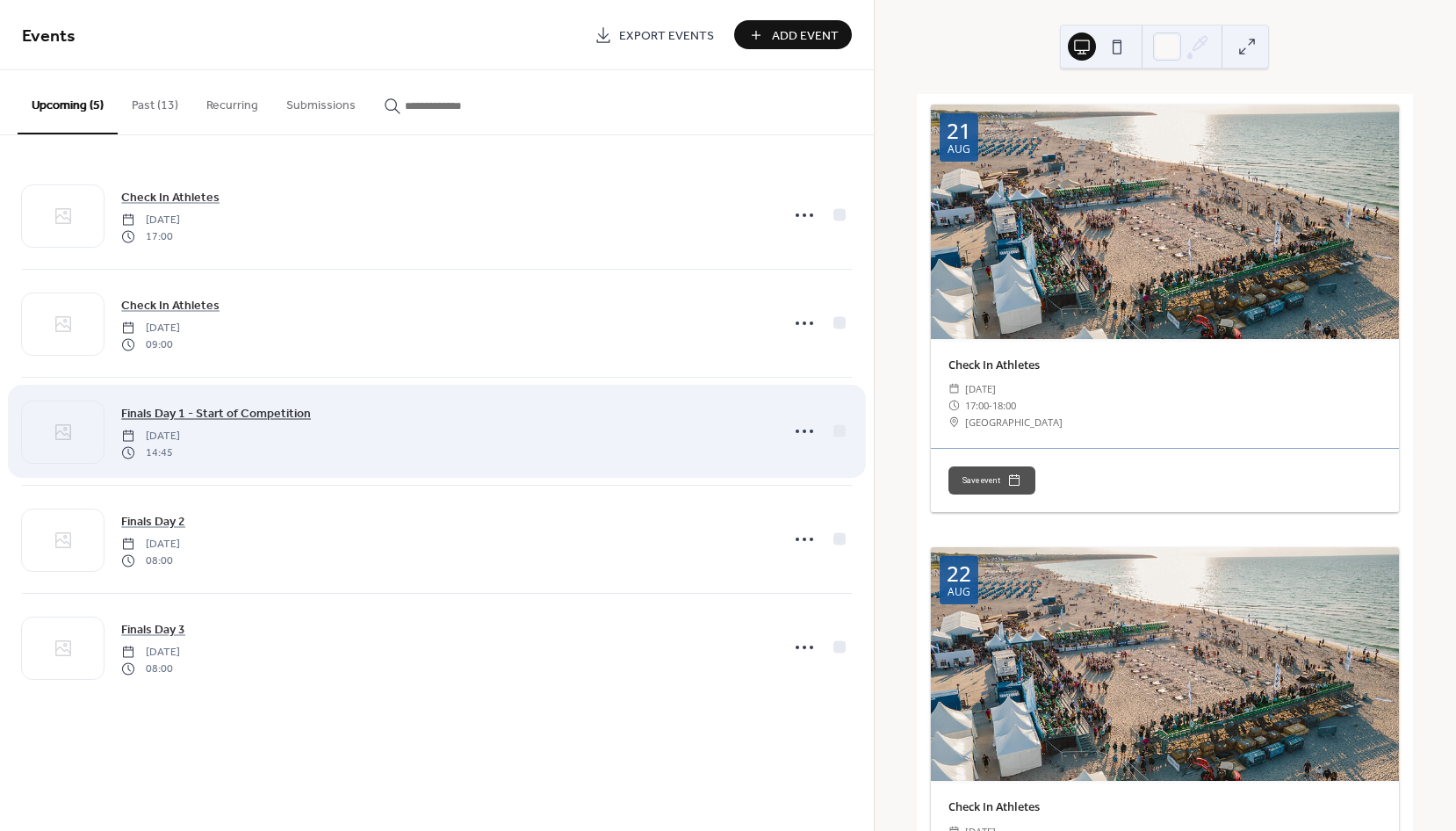 click on "Finals Day 1 - Start of Competition" at bounding box center (216, 414) 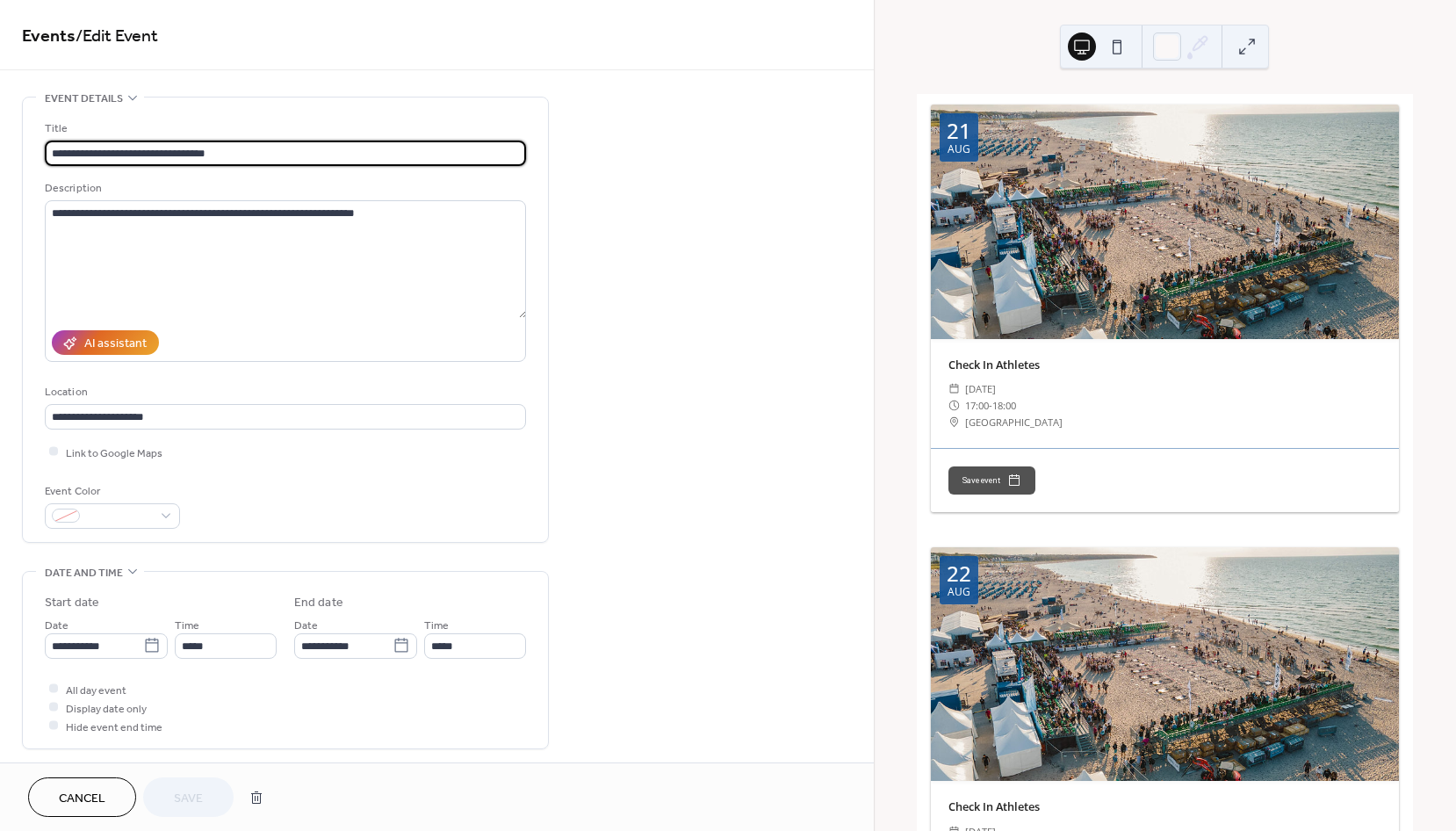 click on "**********" at bounding box center [436, 632] 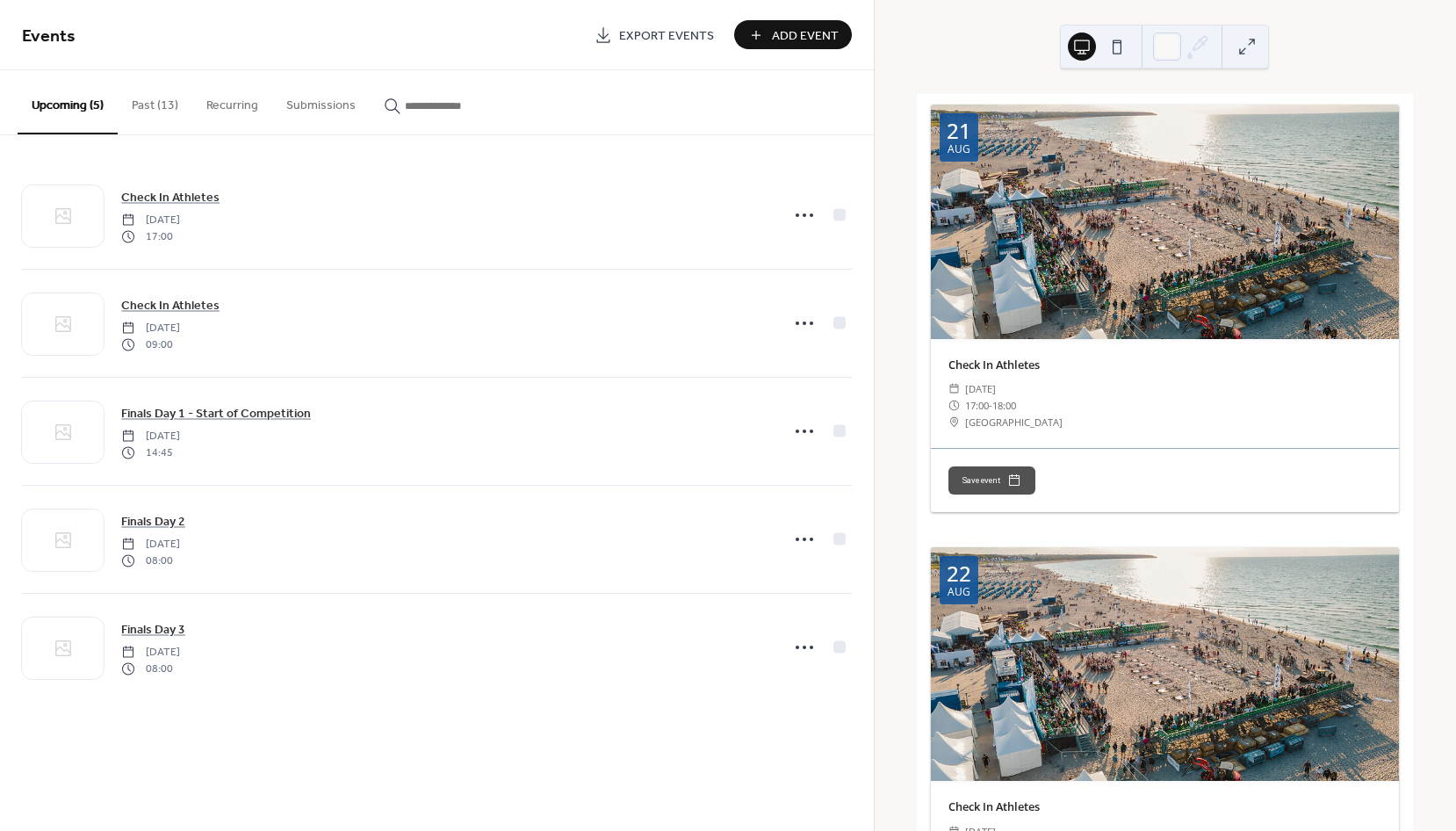 scroll, scrollTop: 0, scrollLeft: 0, axis: both 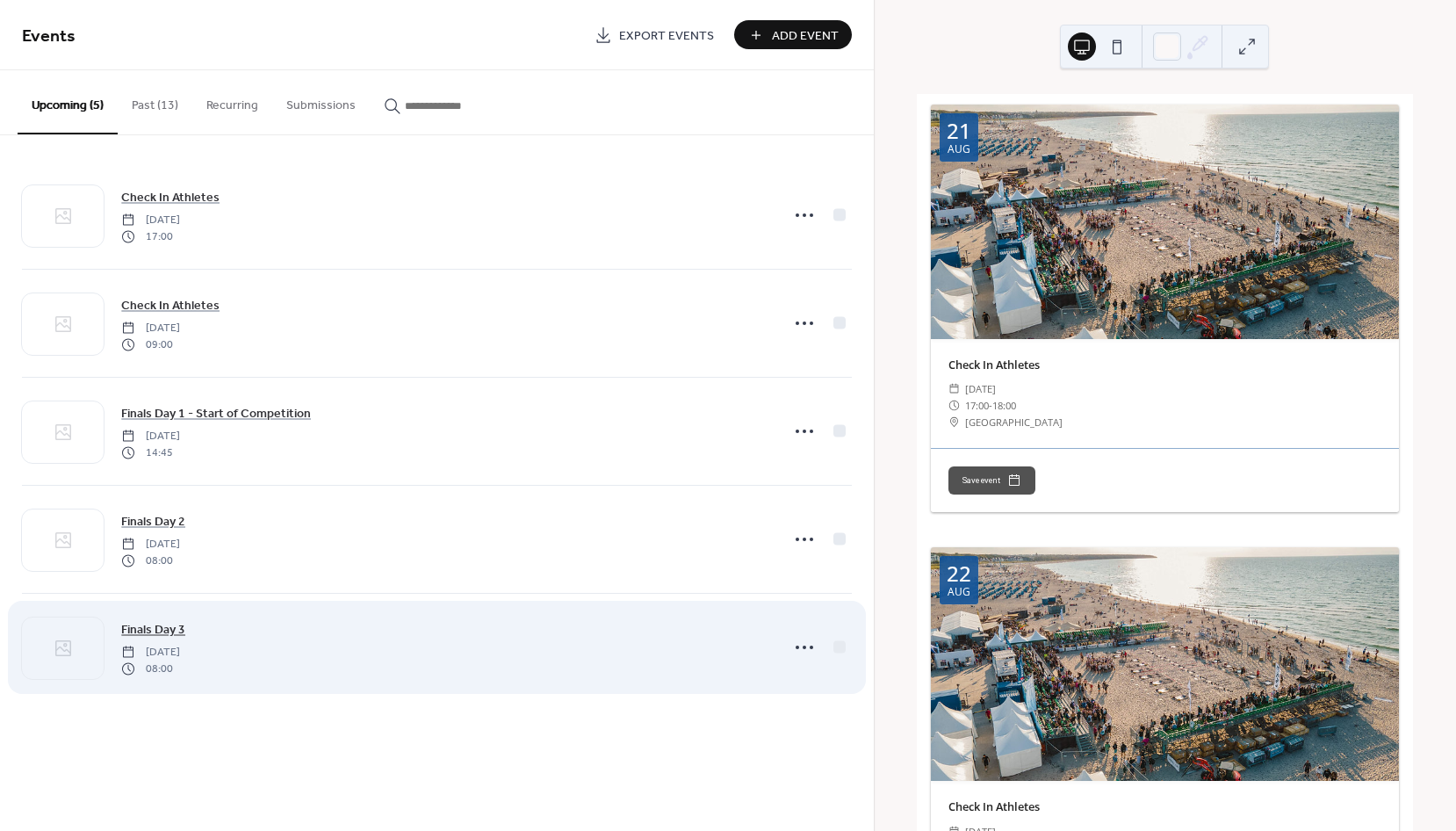 click on "Finals Day 3" at bounding box center [153, 630] 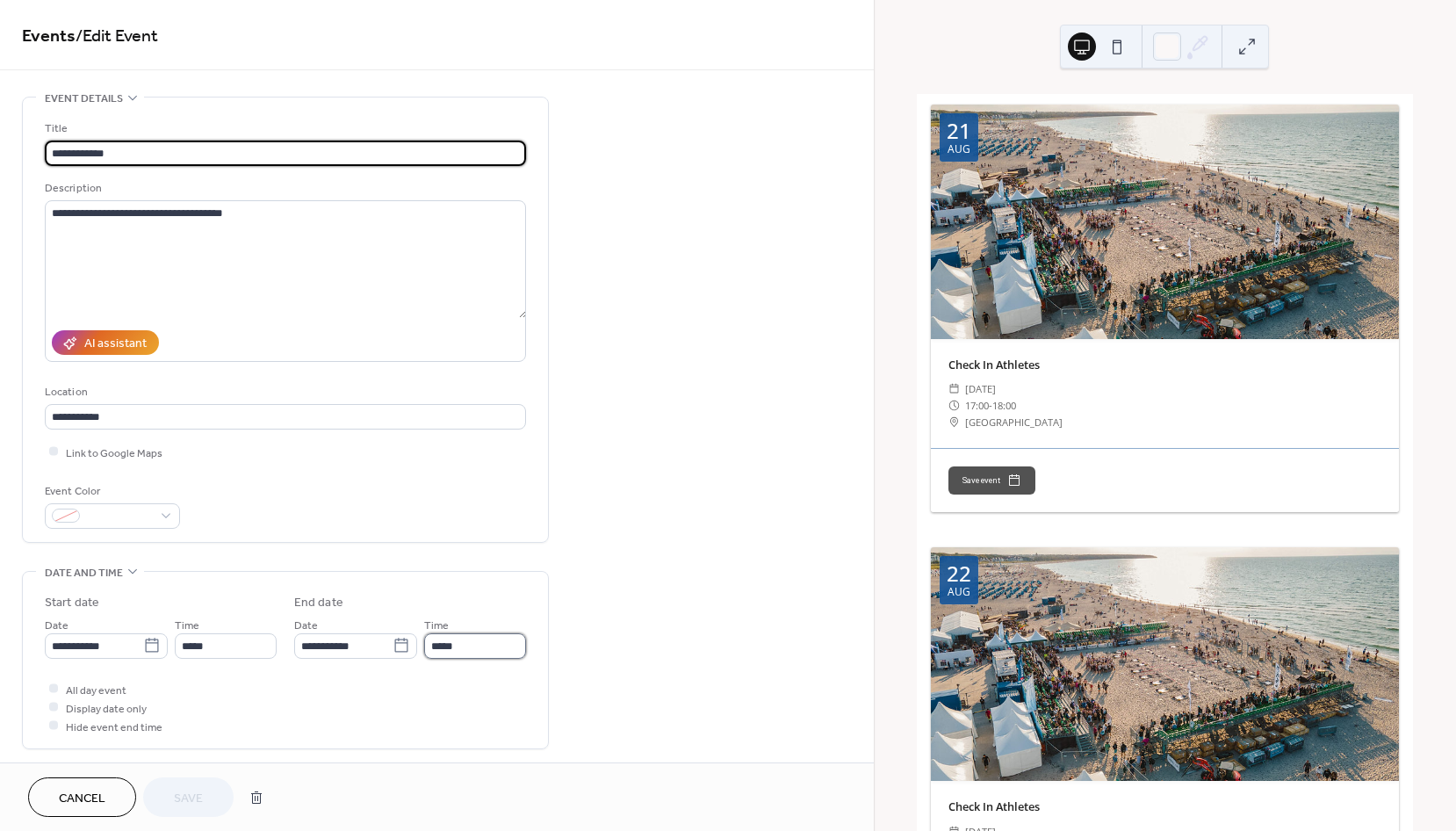 click on "*****" at bounding box center (475, 646) 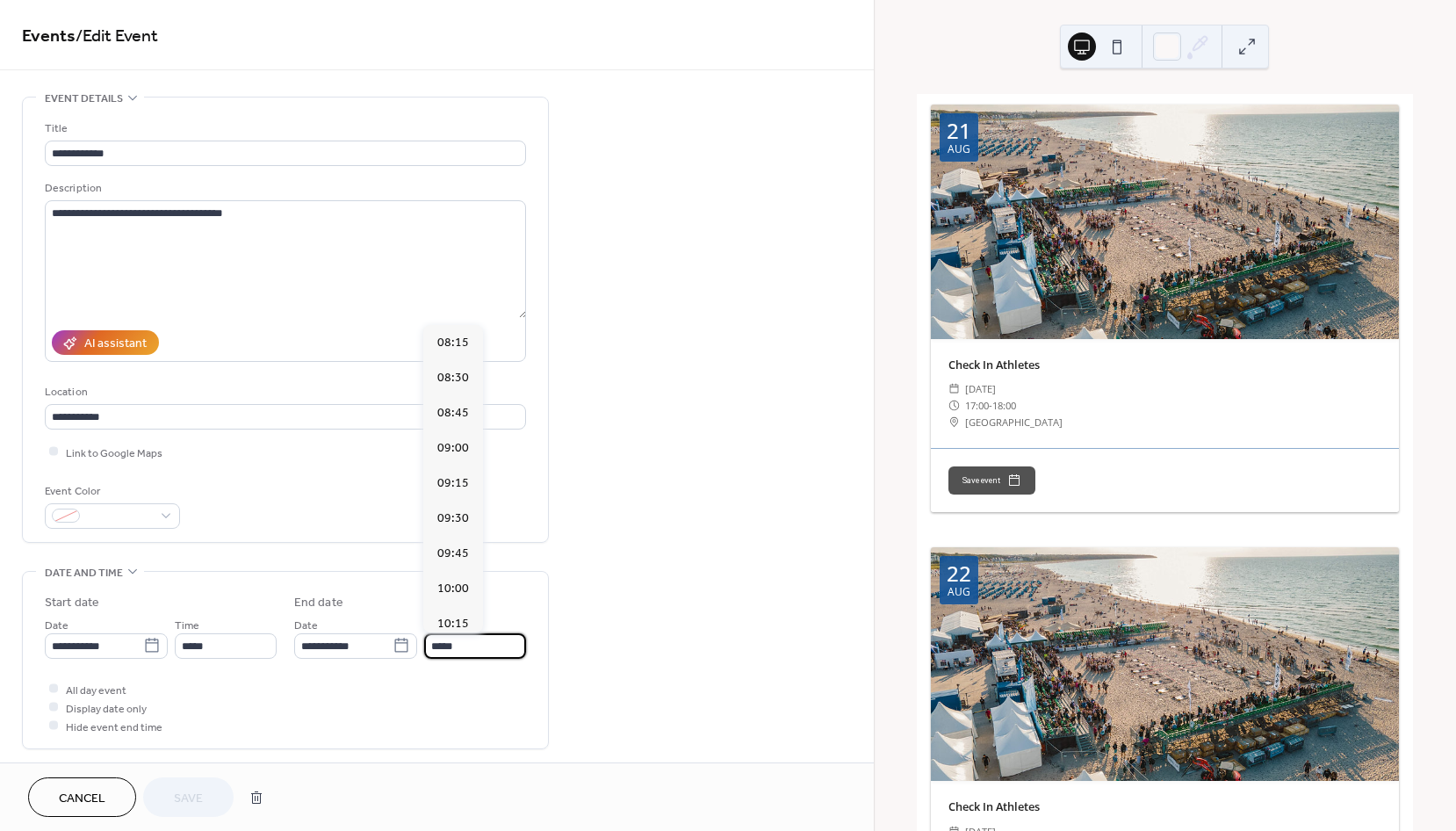 scroll, scrollTop: 1239, scrollLeft: 0, axis: vertical 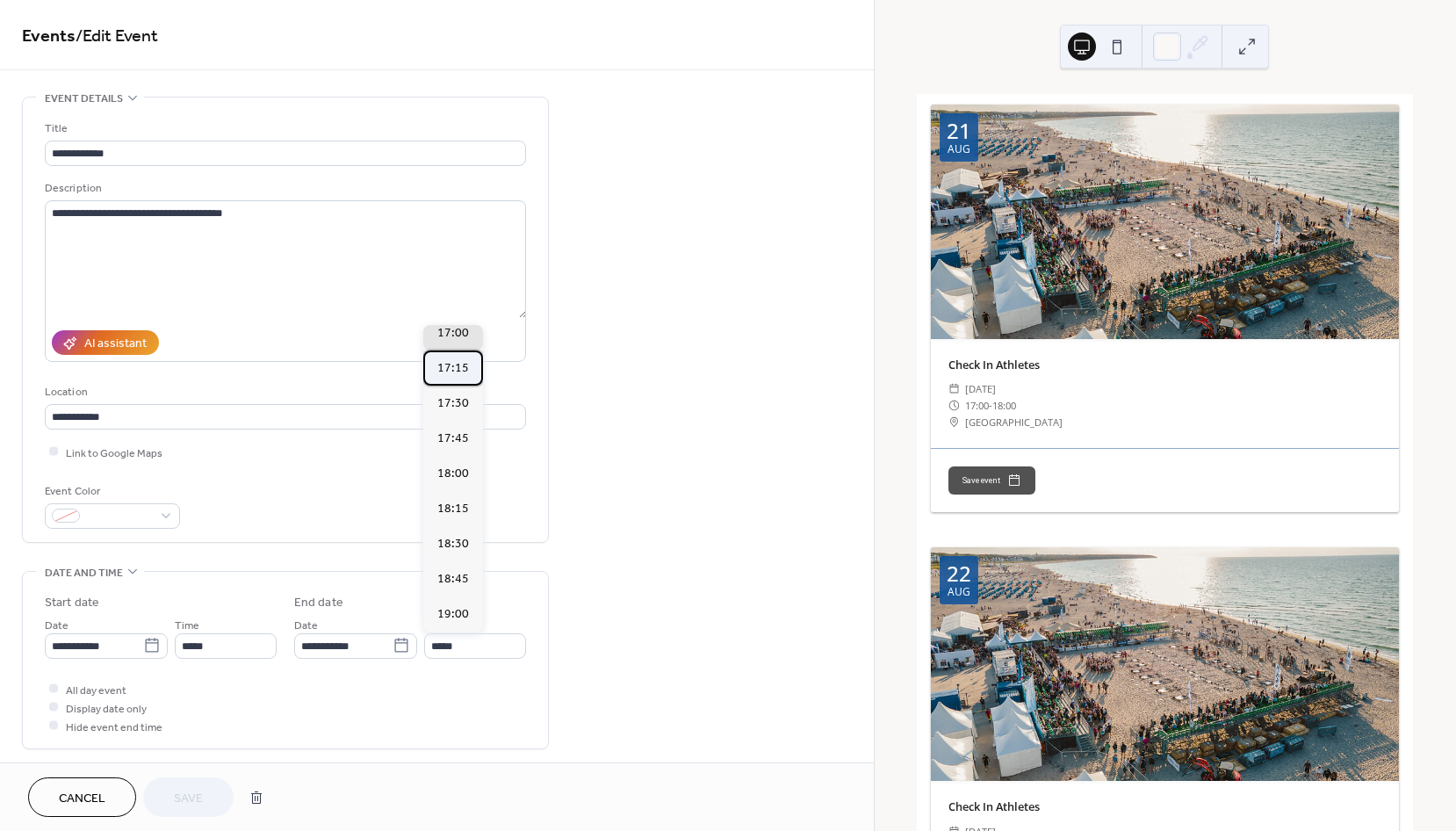 click on "17:15" at bounding box center (453, 368) 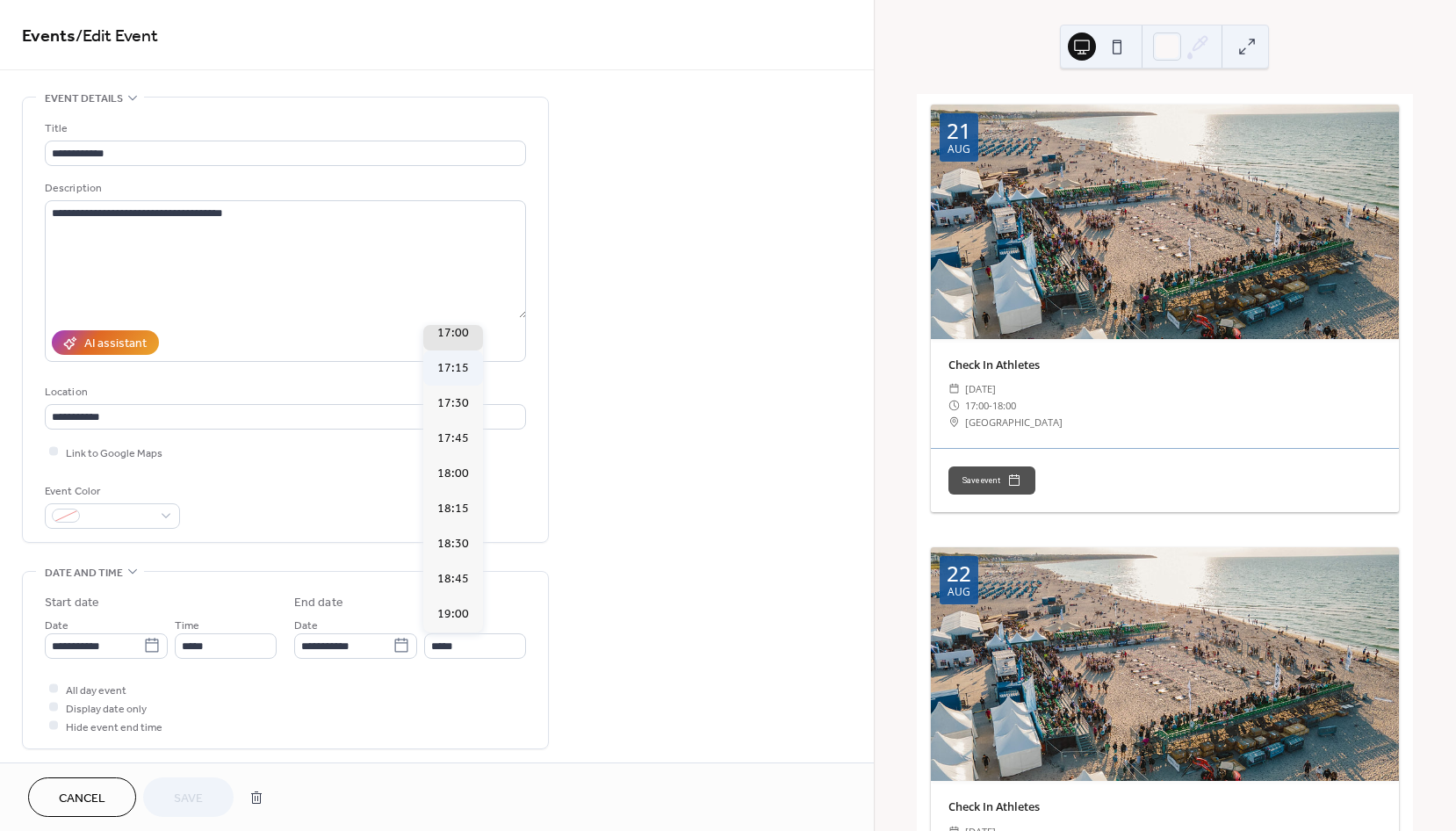 type on "*****" 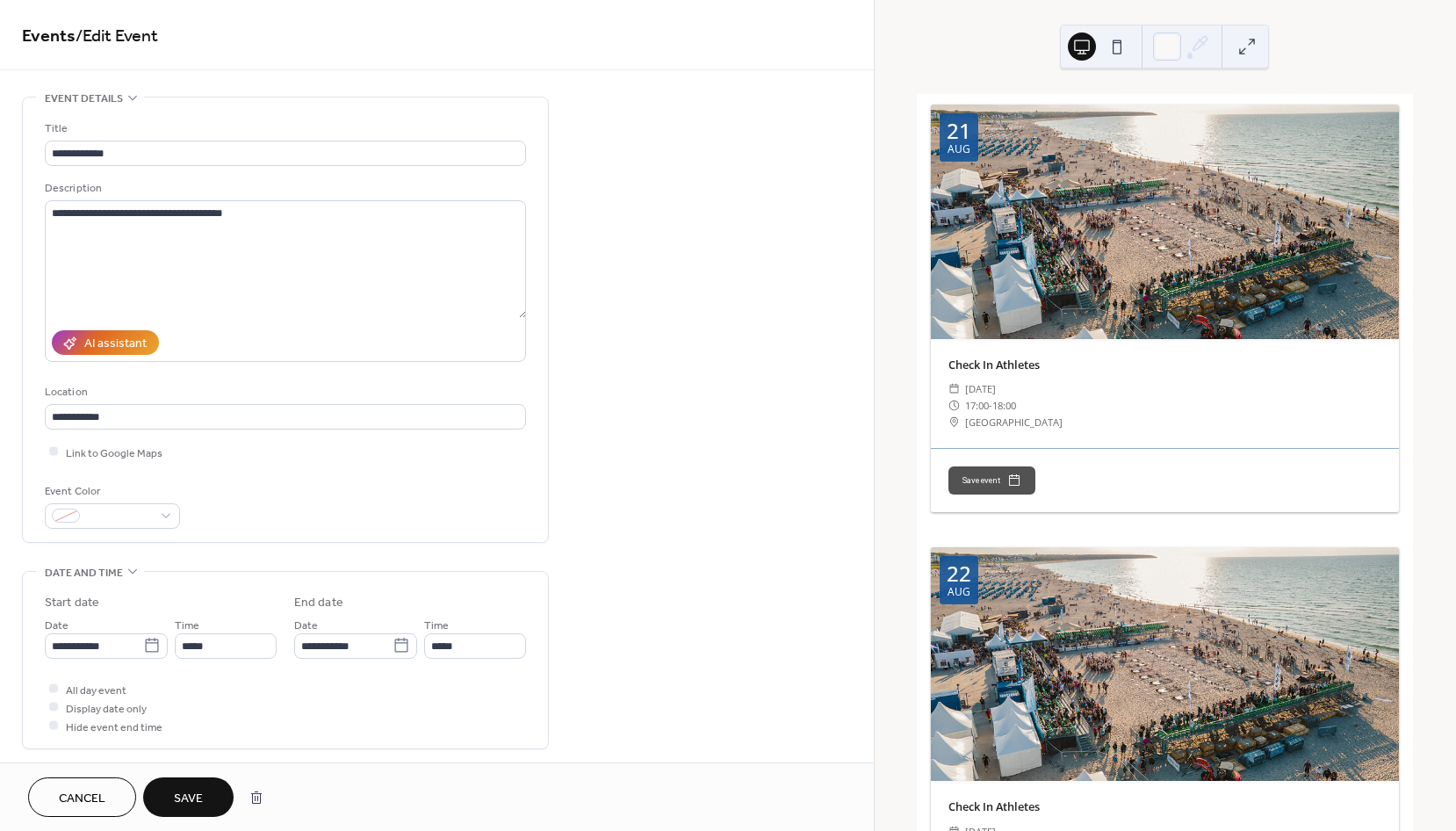 click on "Save" at bounding box center [188, 797] 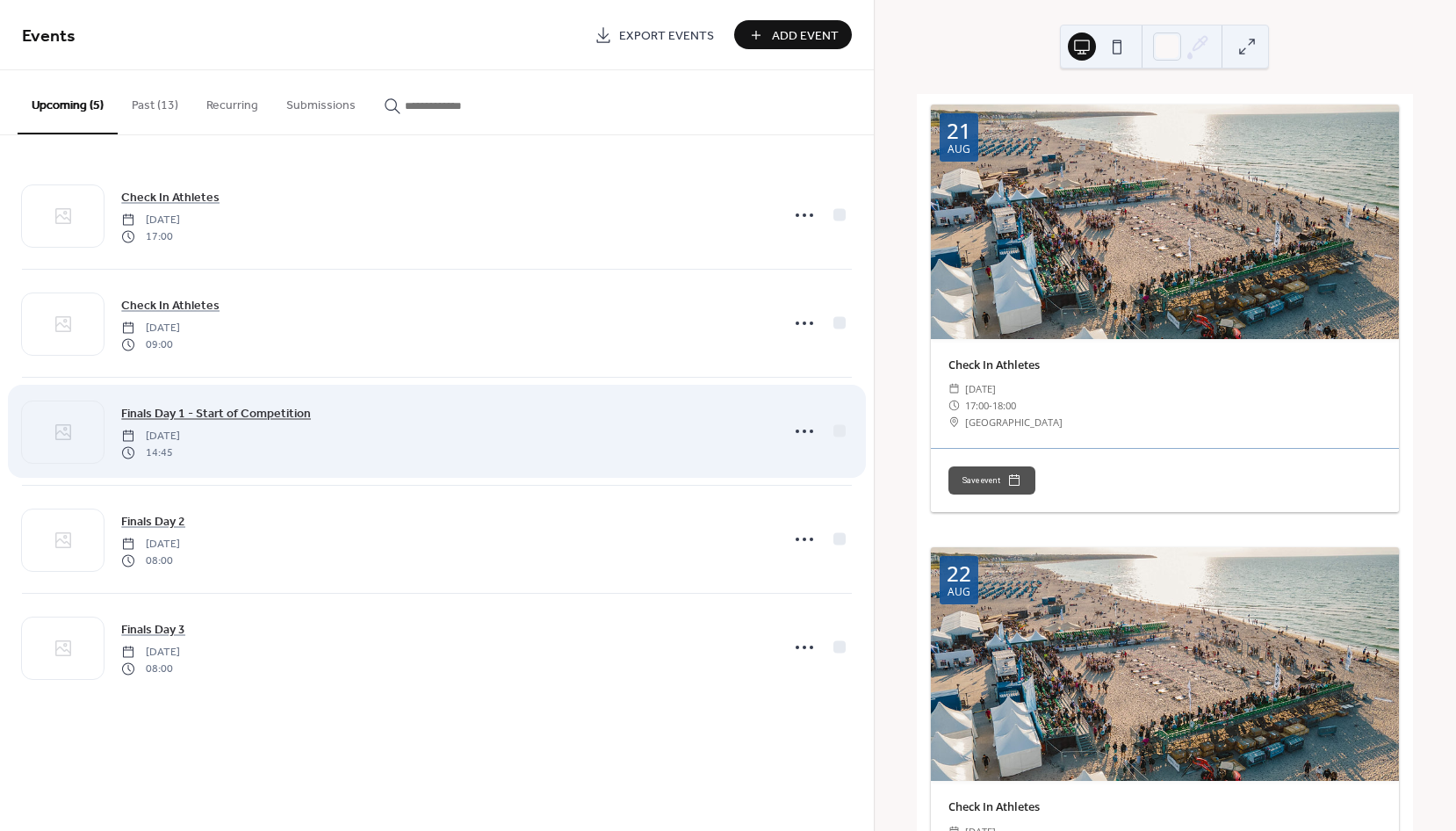 click on "Finals Day 1 - Start of Competition" at bounding box center [216, 414] 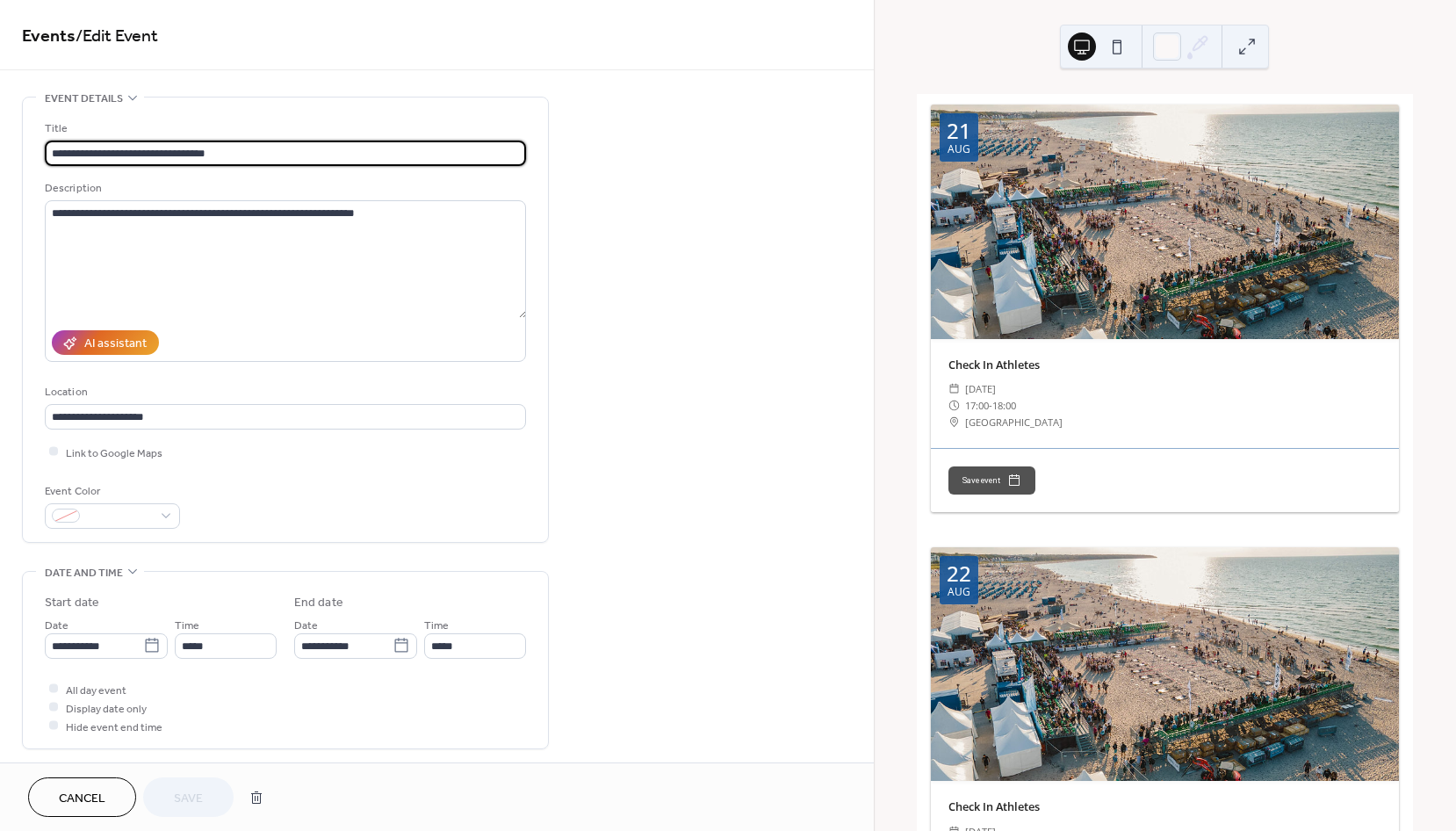 click on "**********" at bounding box center (436, 632) 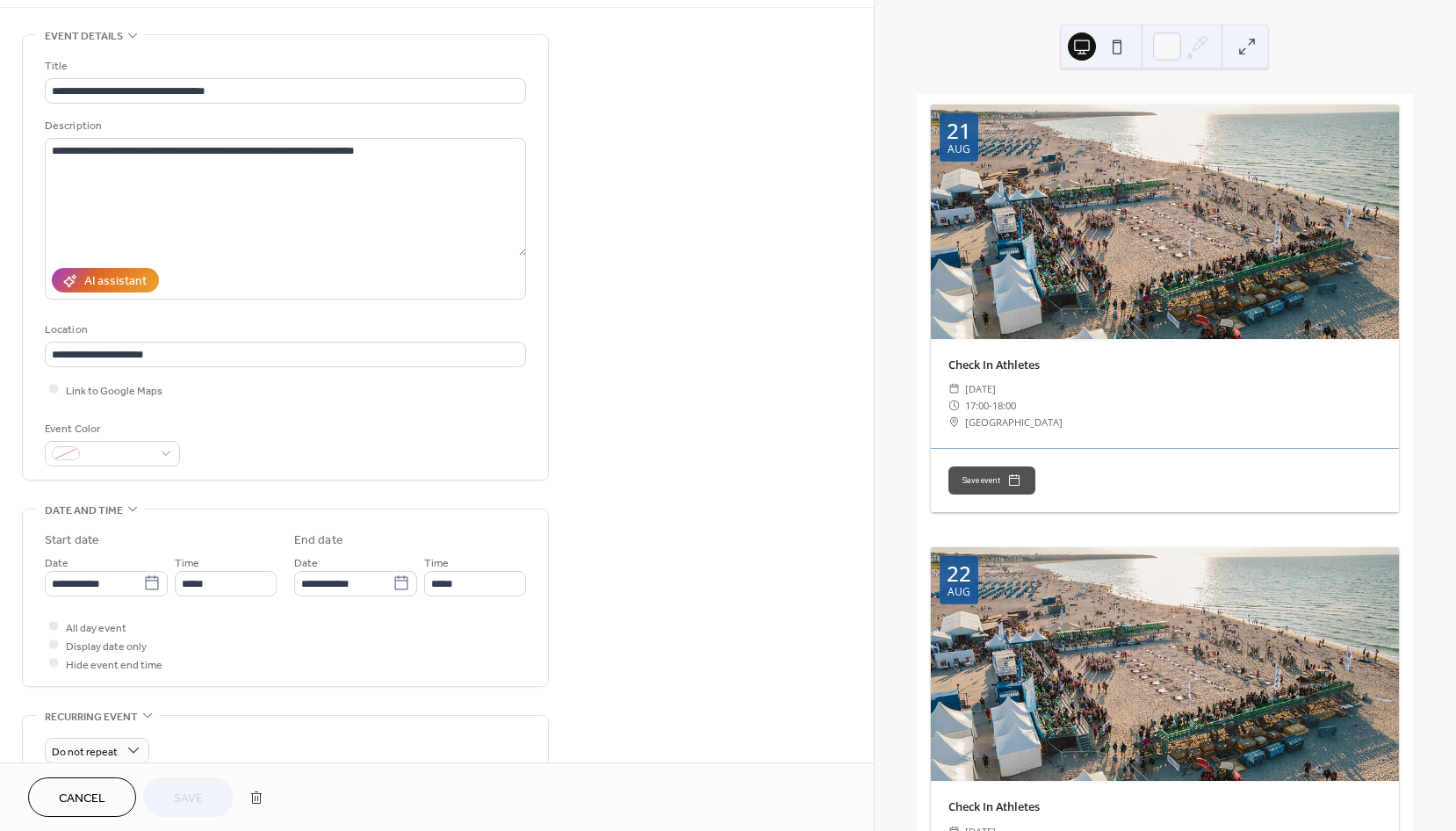 scroll, scrollTop: 63, scrollLeft: 0, axis: vertical 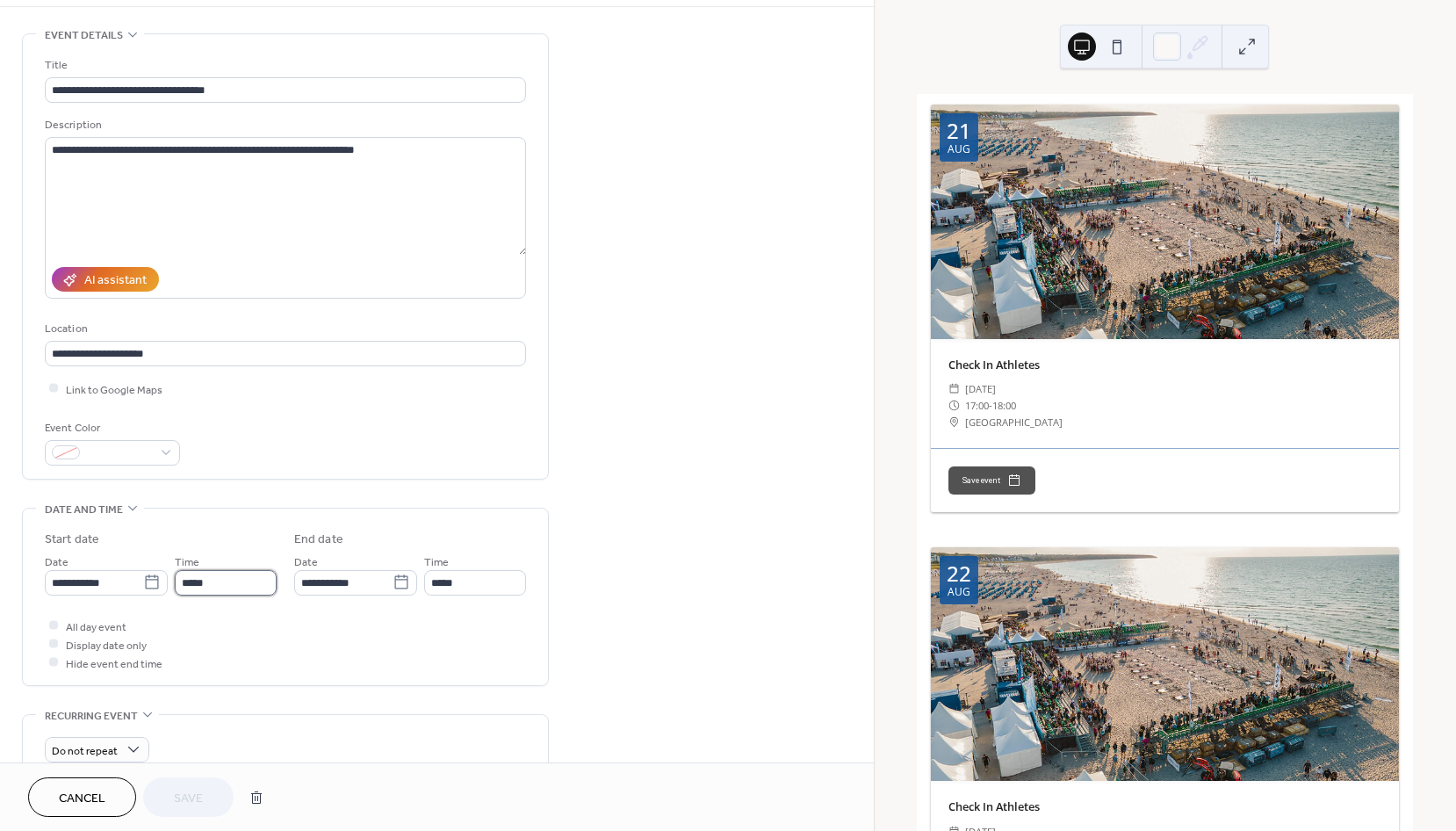 click on "*****" at bounding box center (226, 582) 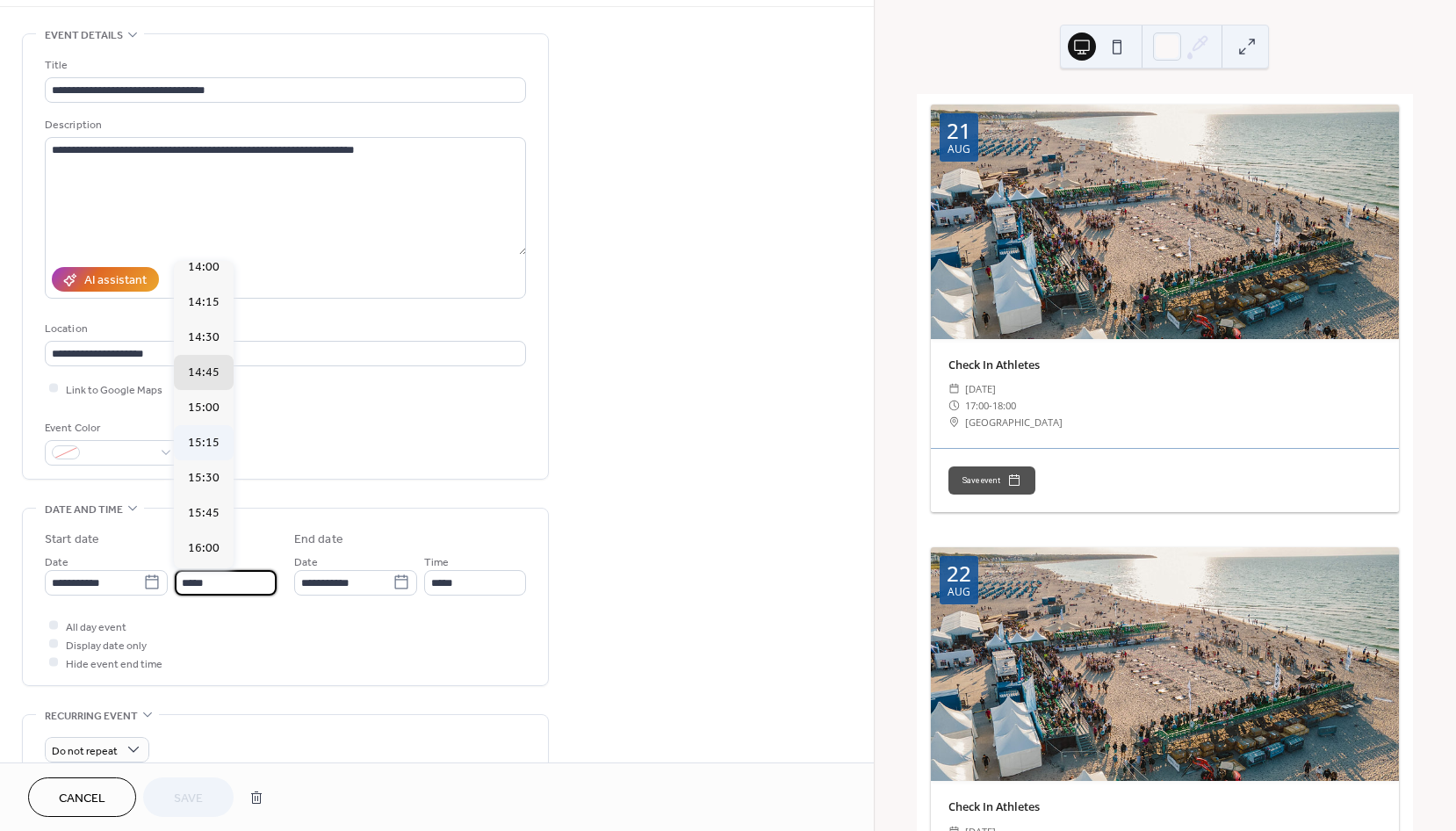 scroll, scrollTop: 1969, scrollLeft: 0, axis: vertical 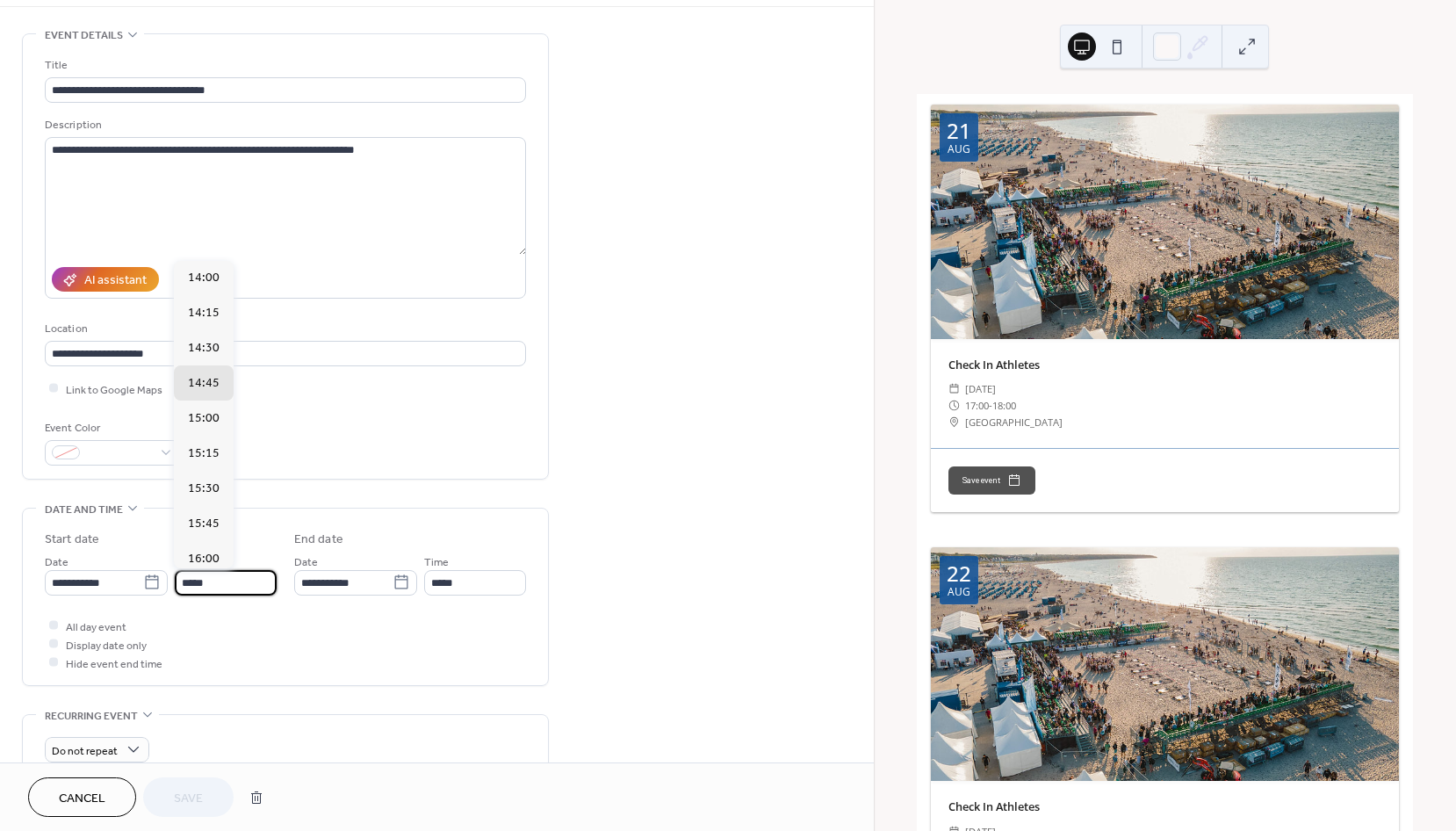 click on "**********" at bounding box center [285, 257] 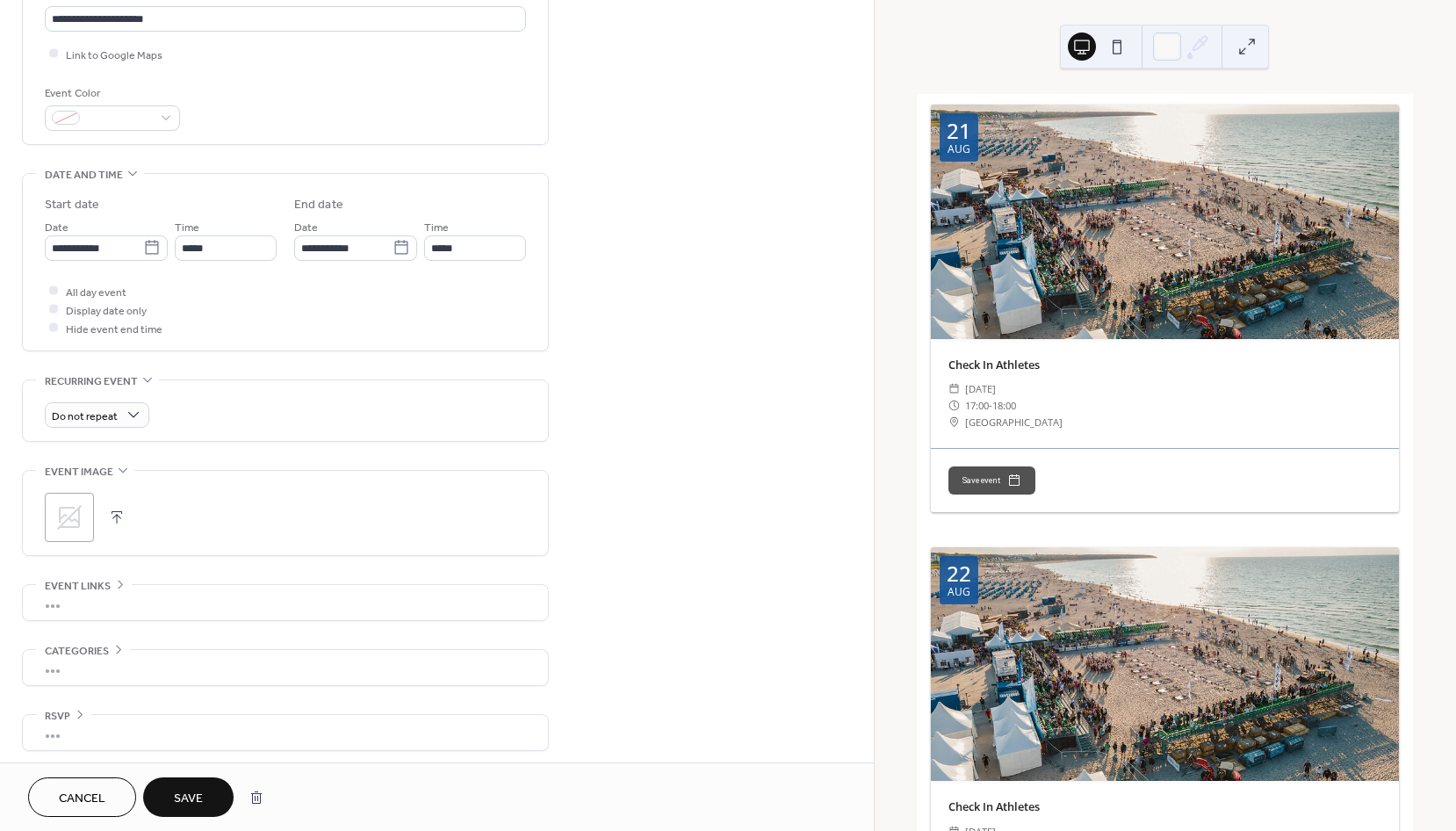 scroll, scrollTop: 0, scrollLeft: 0, axis: both 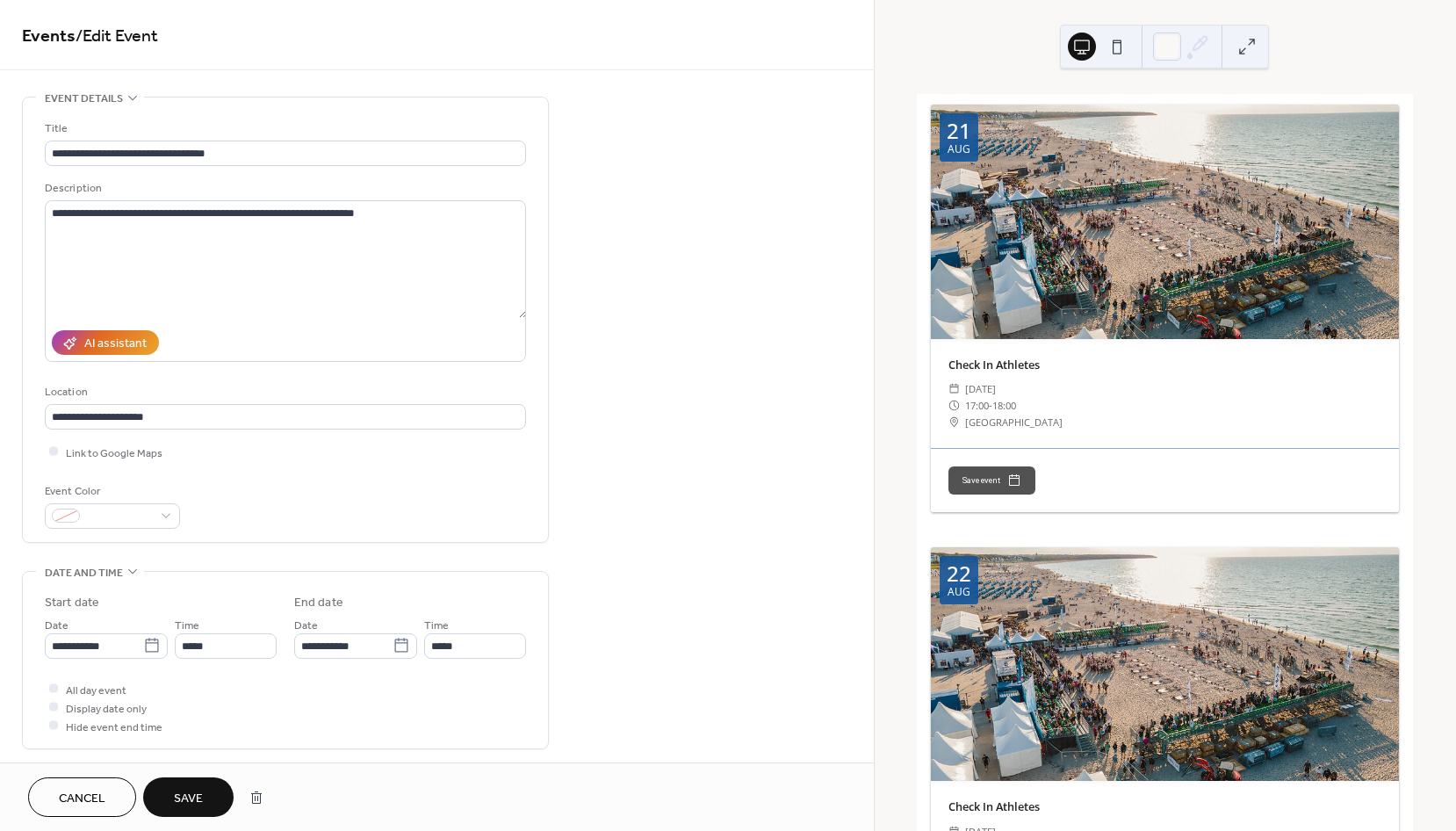 click on "Cancel" at bounding box center (82, 798) 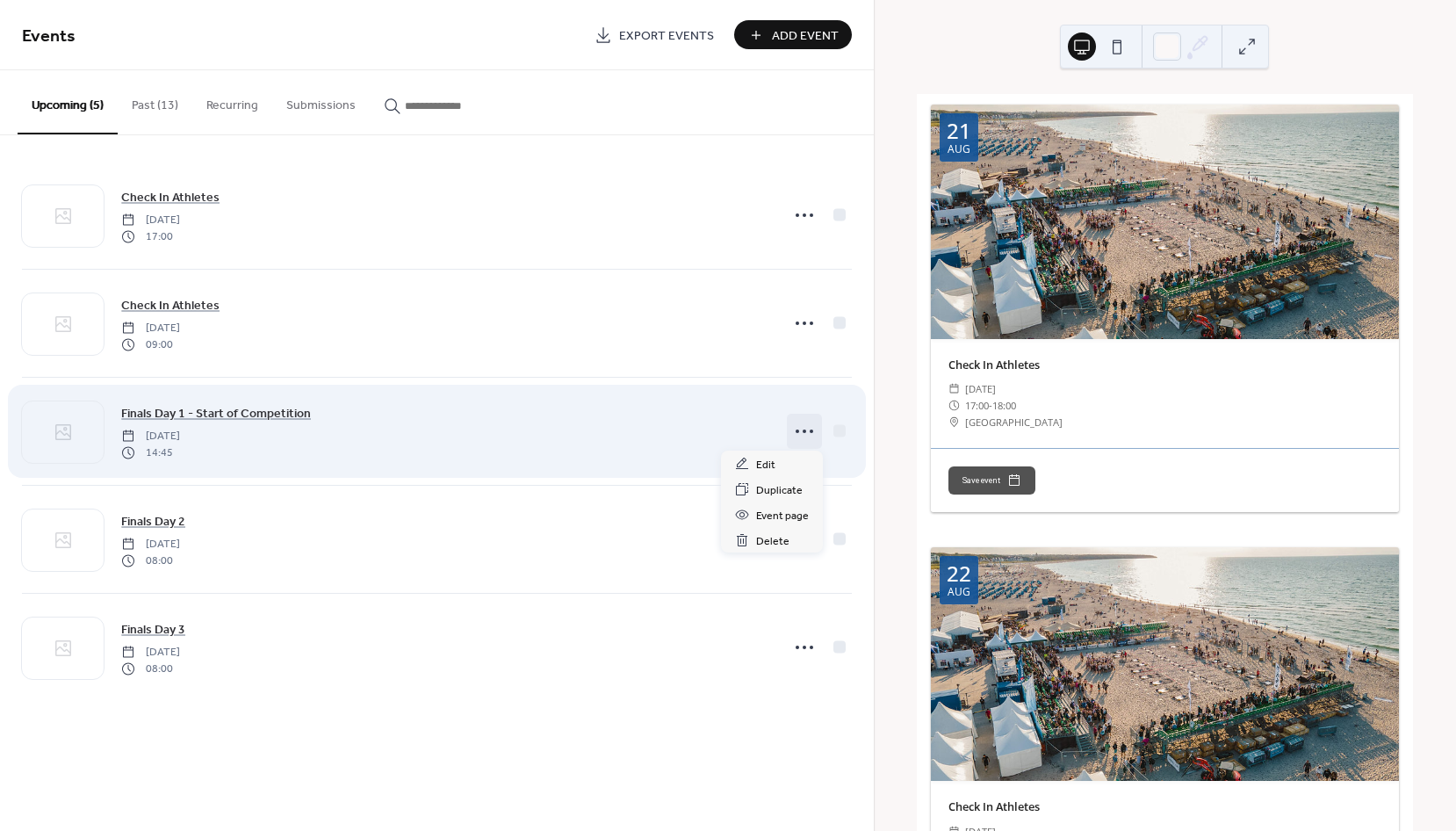 click 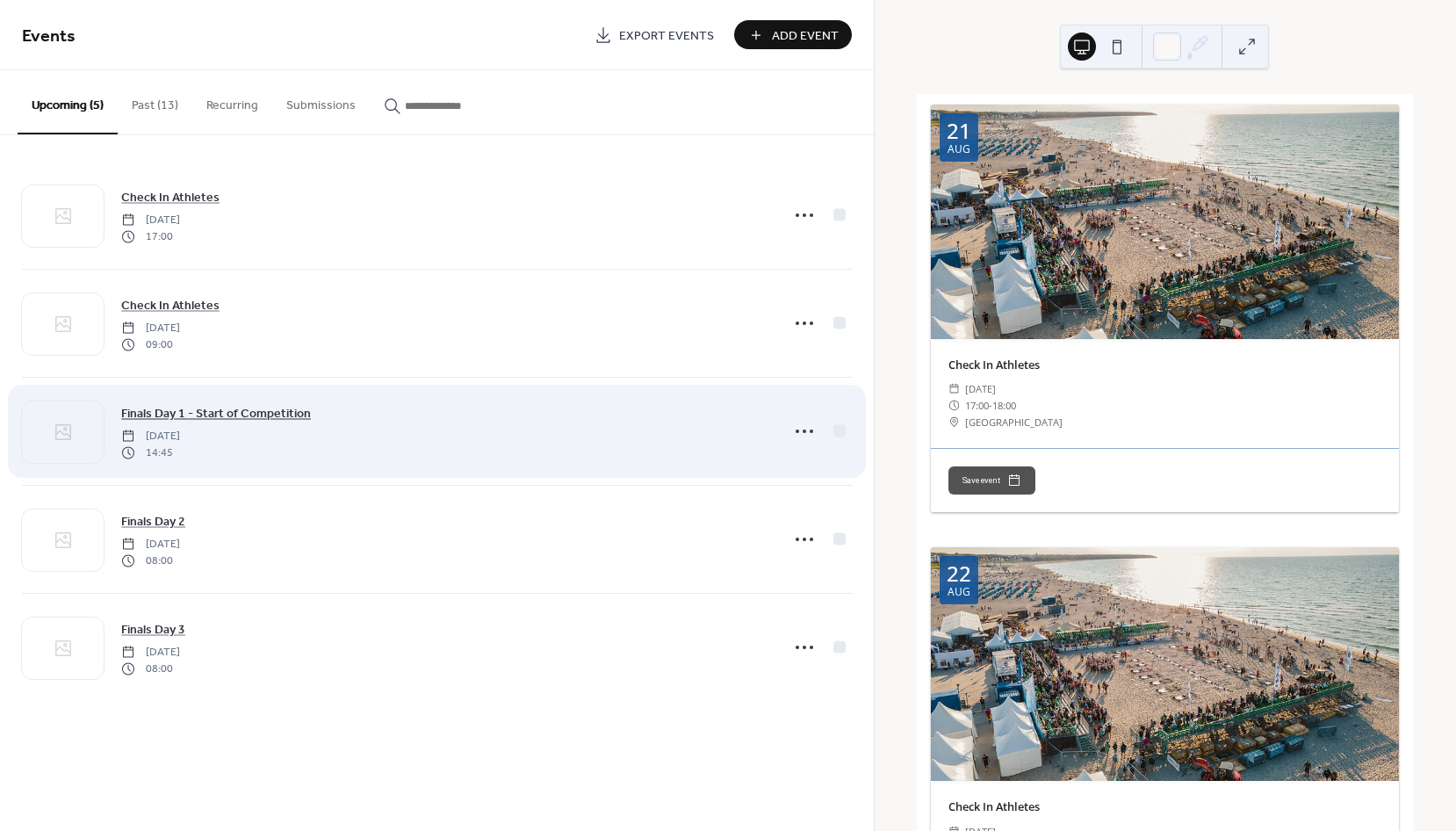 click on "Finals Day 1 - Start of Competition" at bounding box center (216, 414) 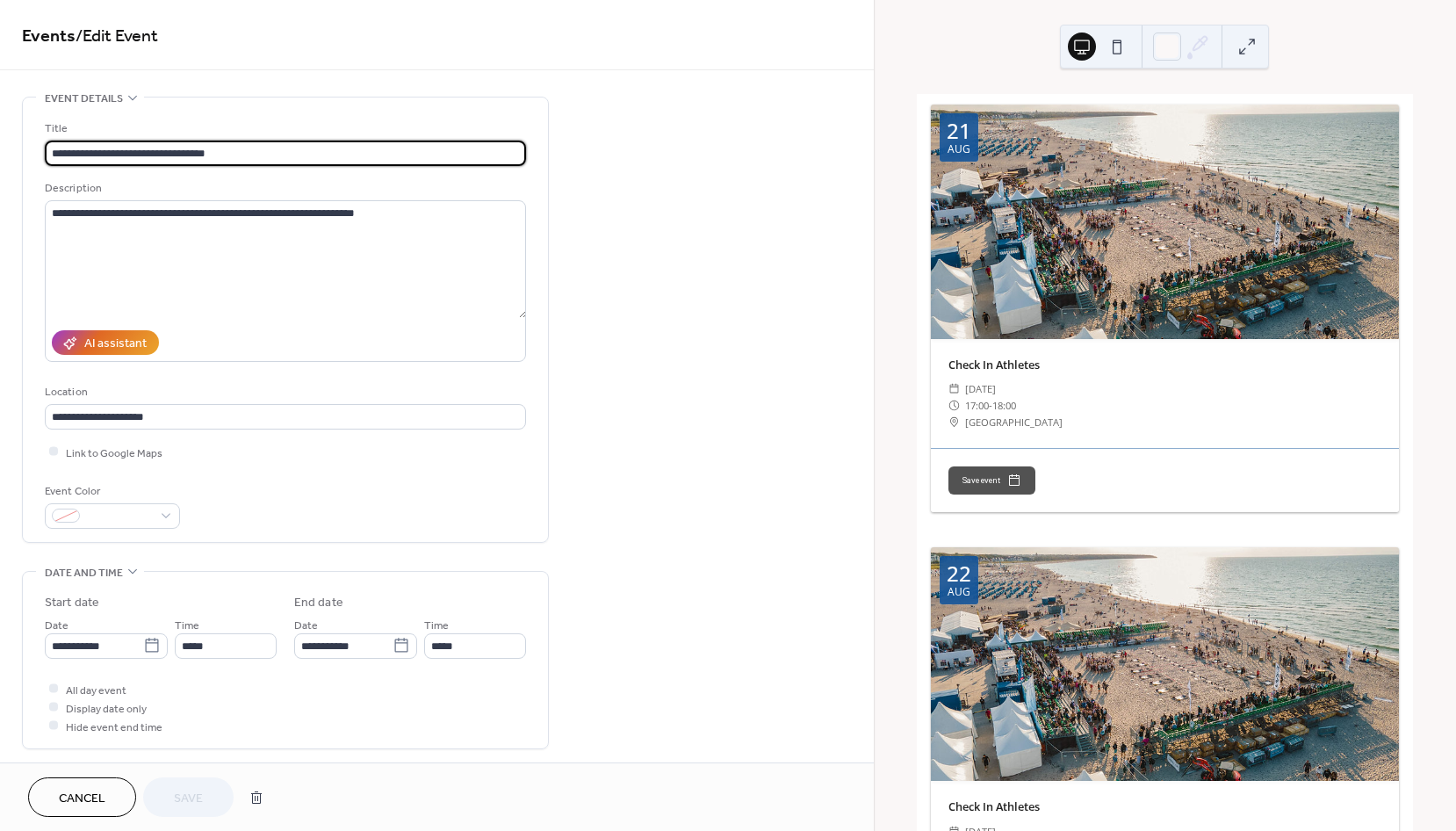 drag, startPoint x: 233, startPoint y: 149, endPoint x: 105, endPoint y: 149, distance: 128 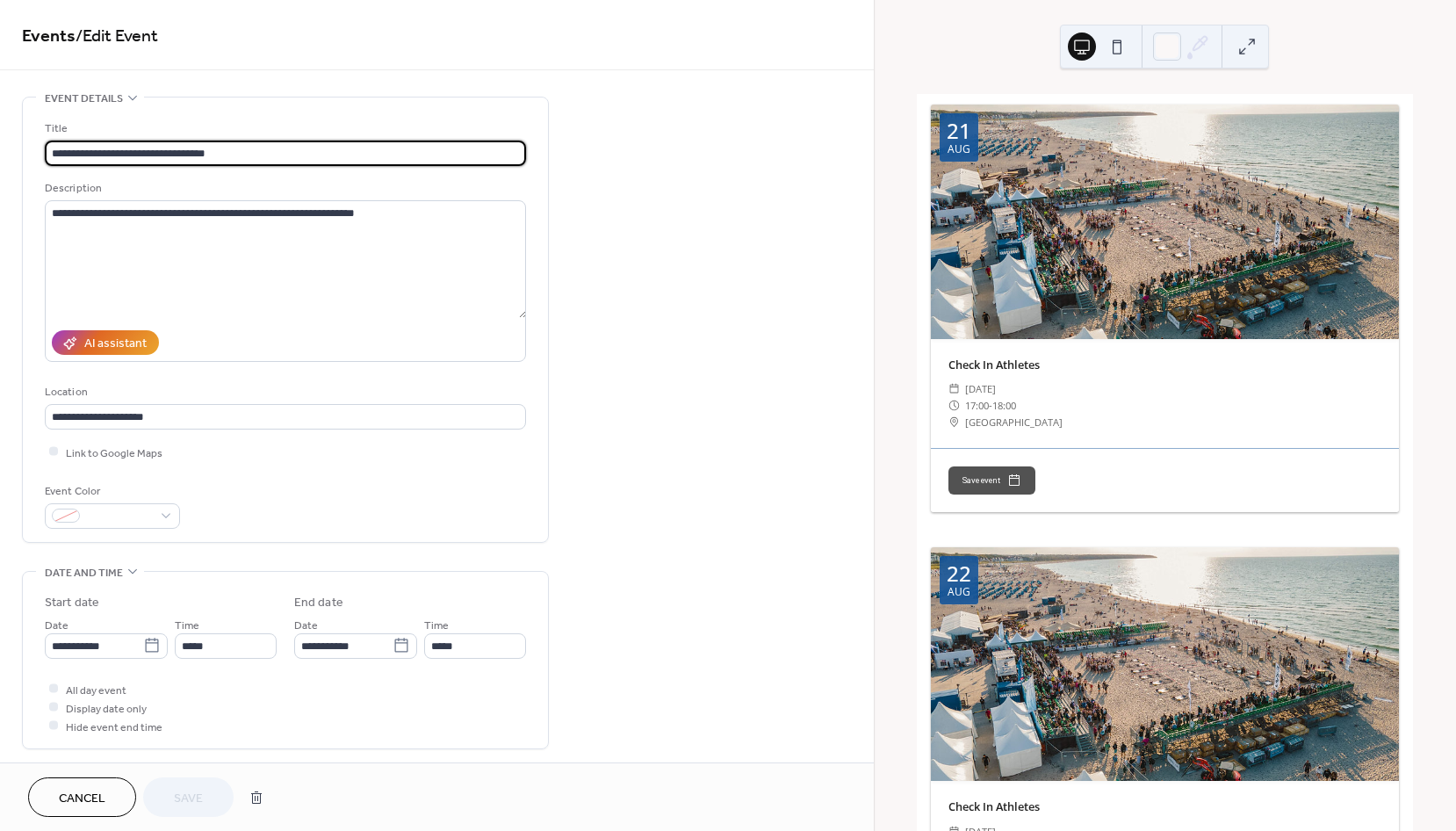 click on "**********" at bounding box center [285, 153] 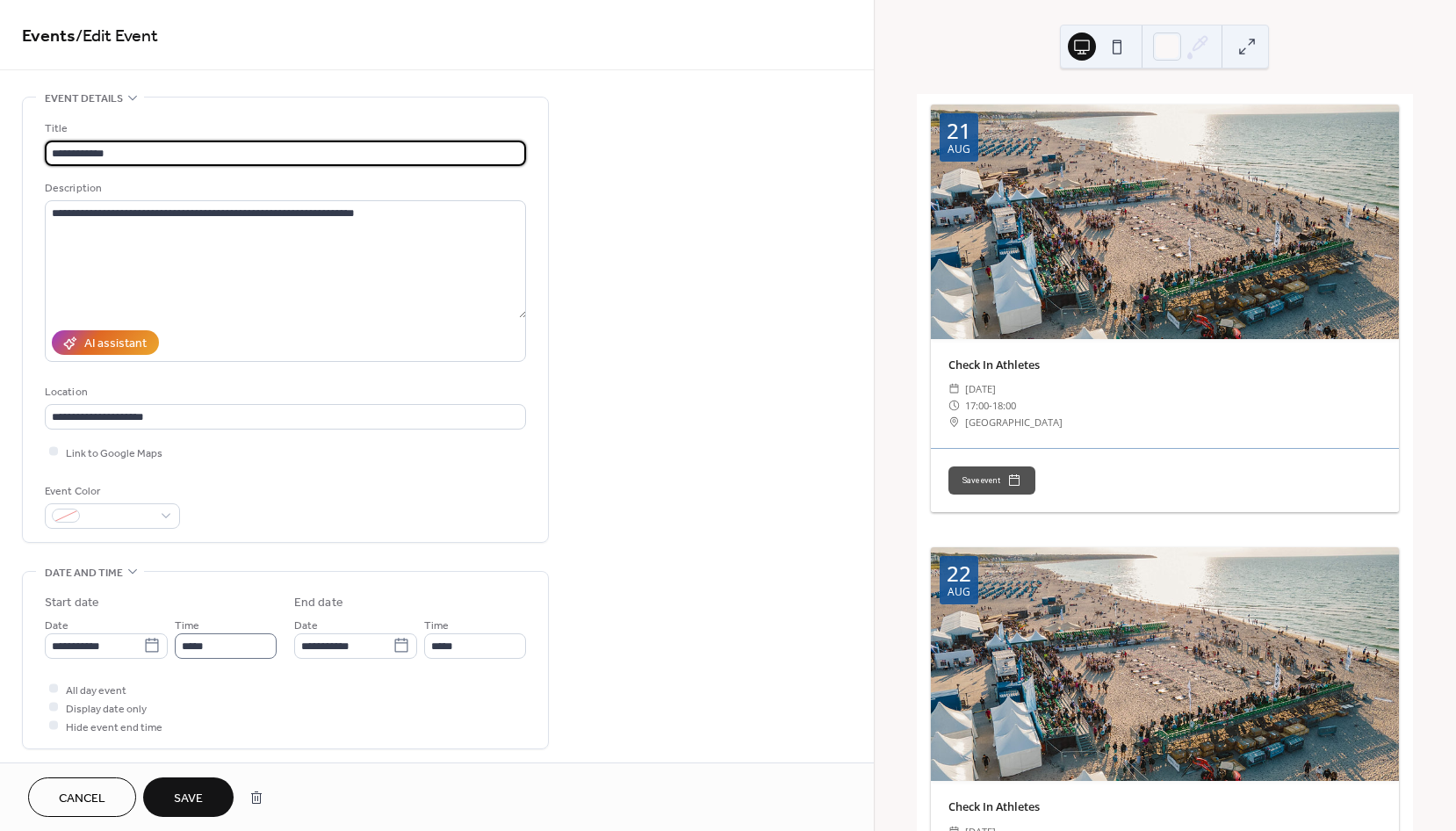 type on "**********" 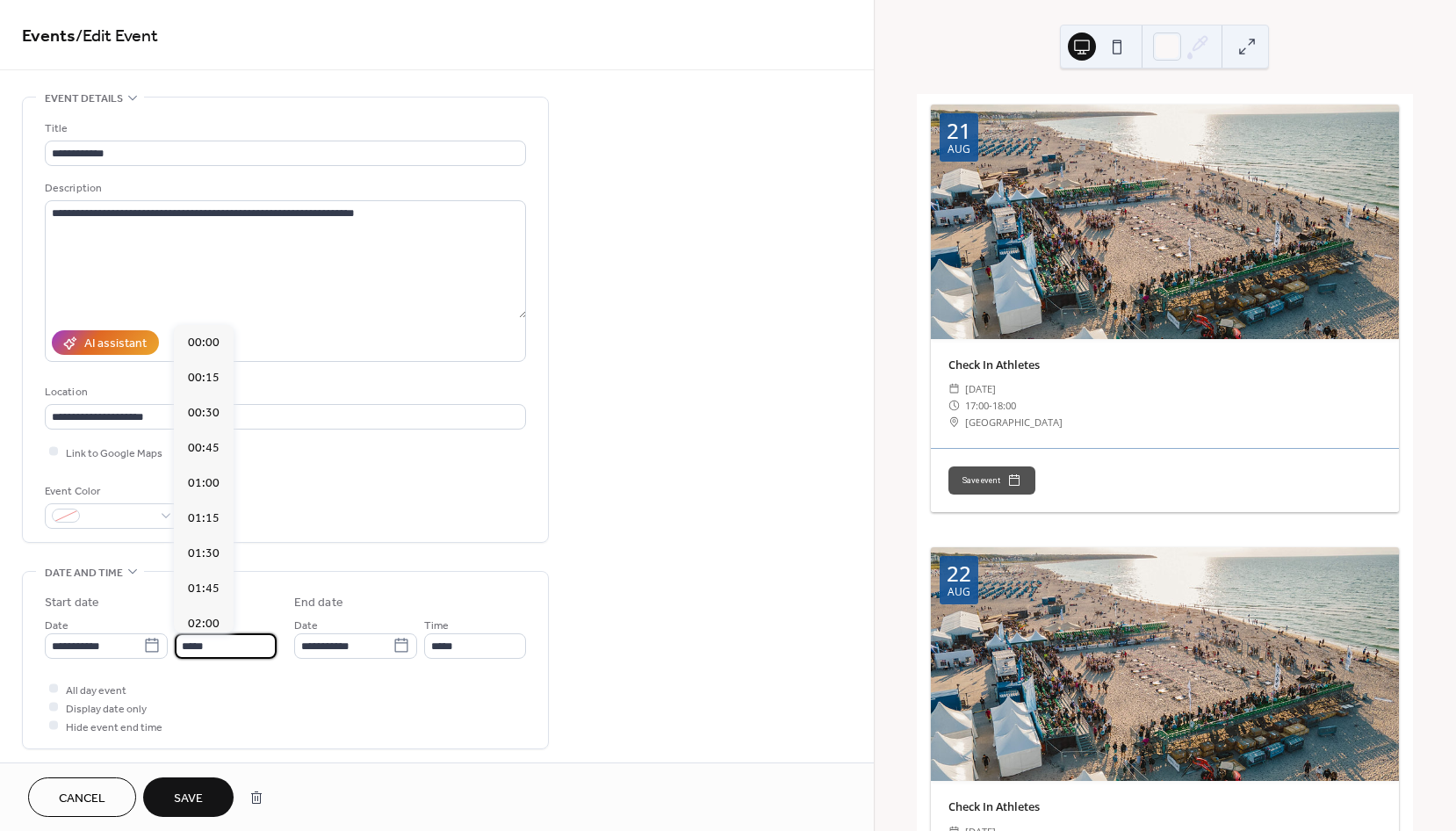click on "*****" at bounding box center (226, 646) 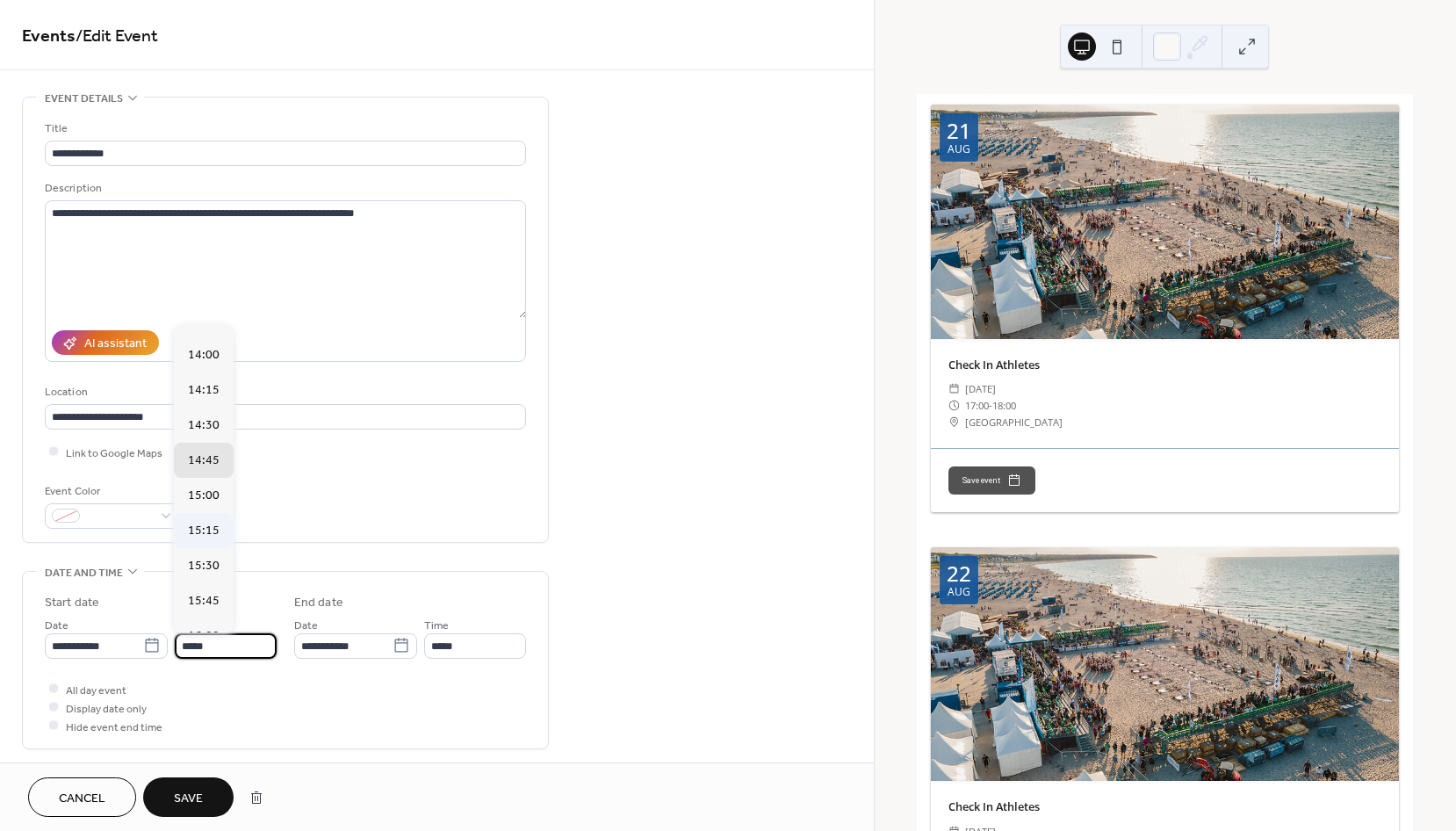 scroll, scrollTop: 1921, scrollLeft: 0, axis: vertical 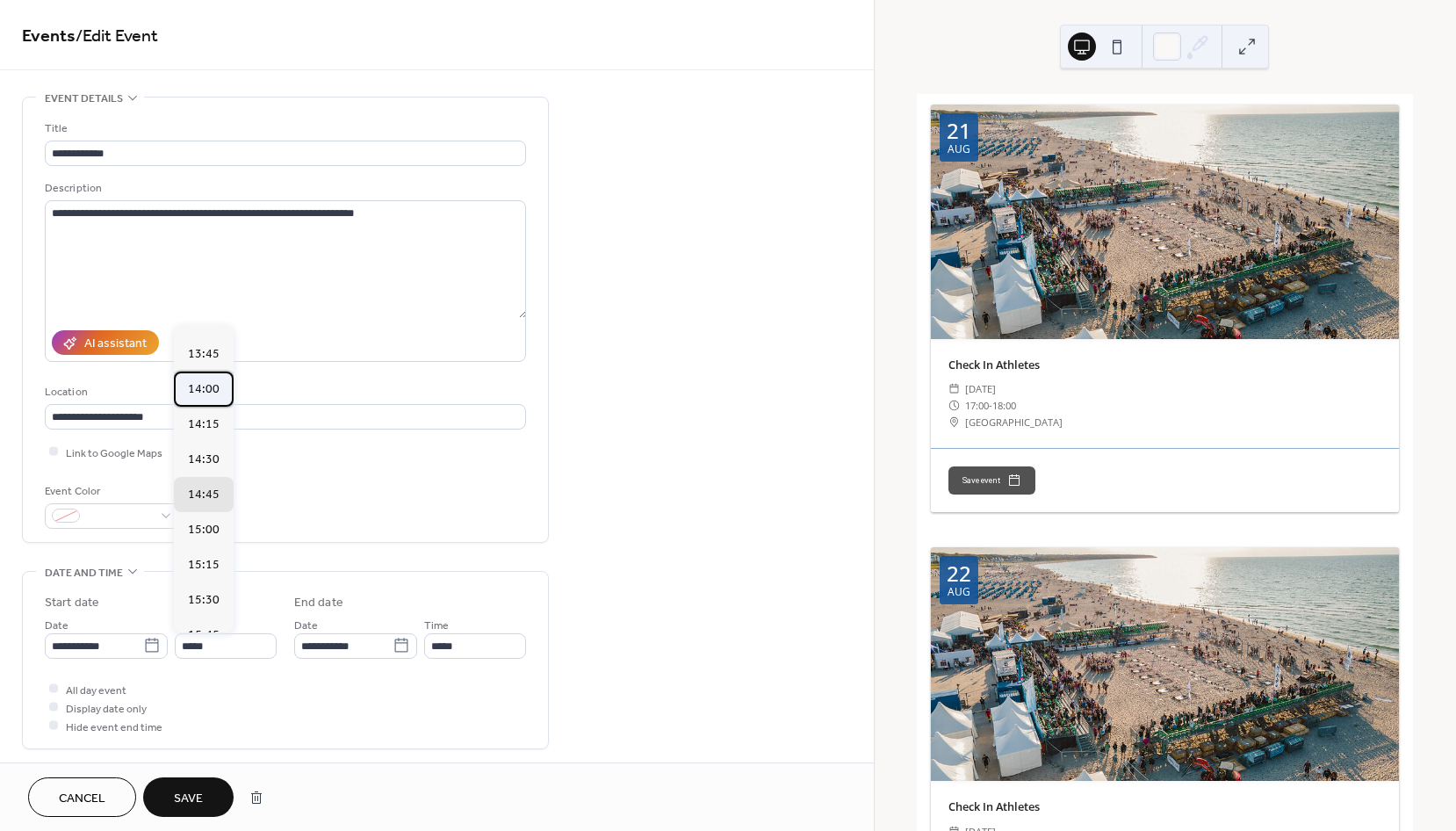 click on "14:00" at bounding box center (204, 388) 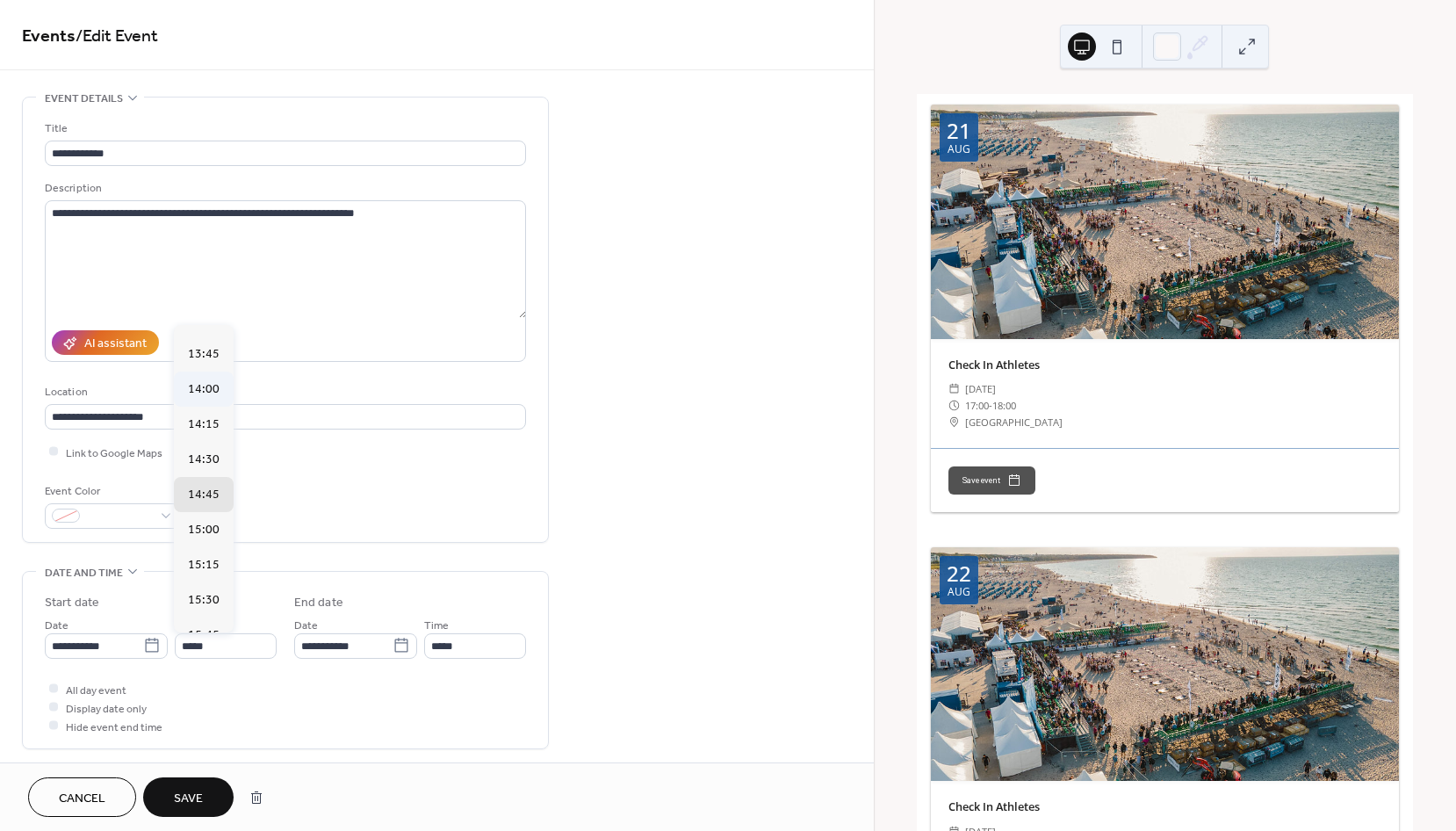 type on "*****" 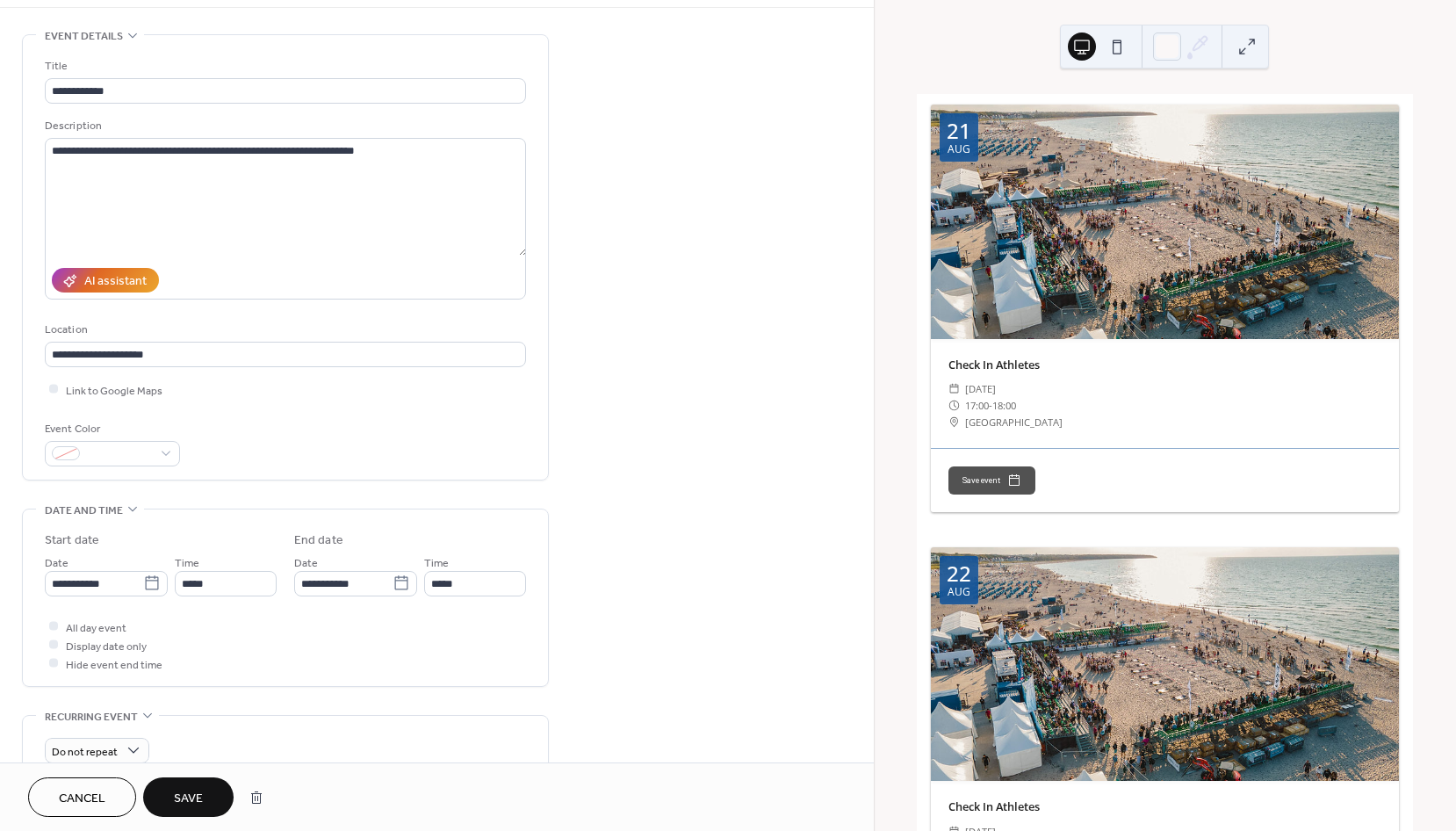 scroll, scrollTop: 0, scrollLeft: 0, axis: both 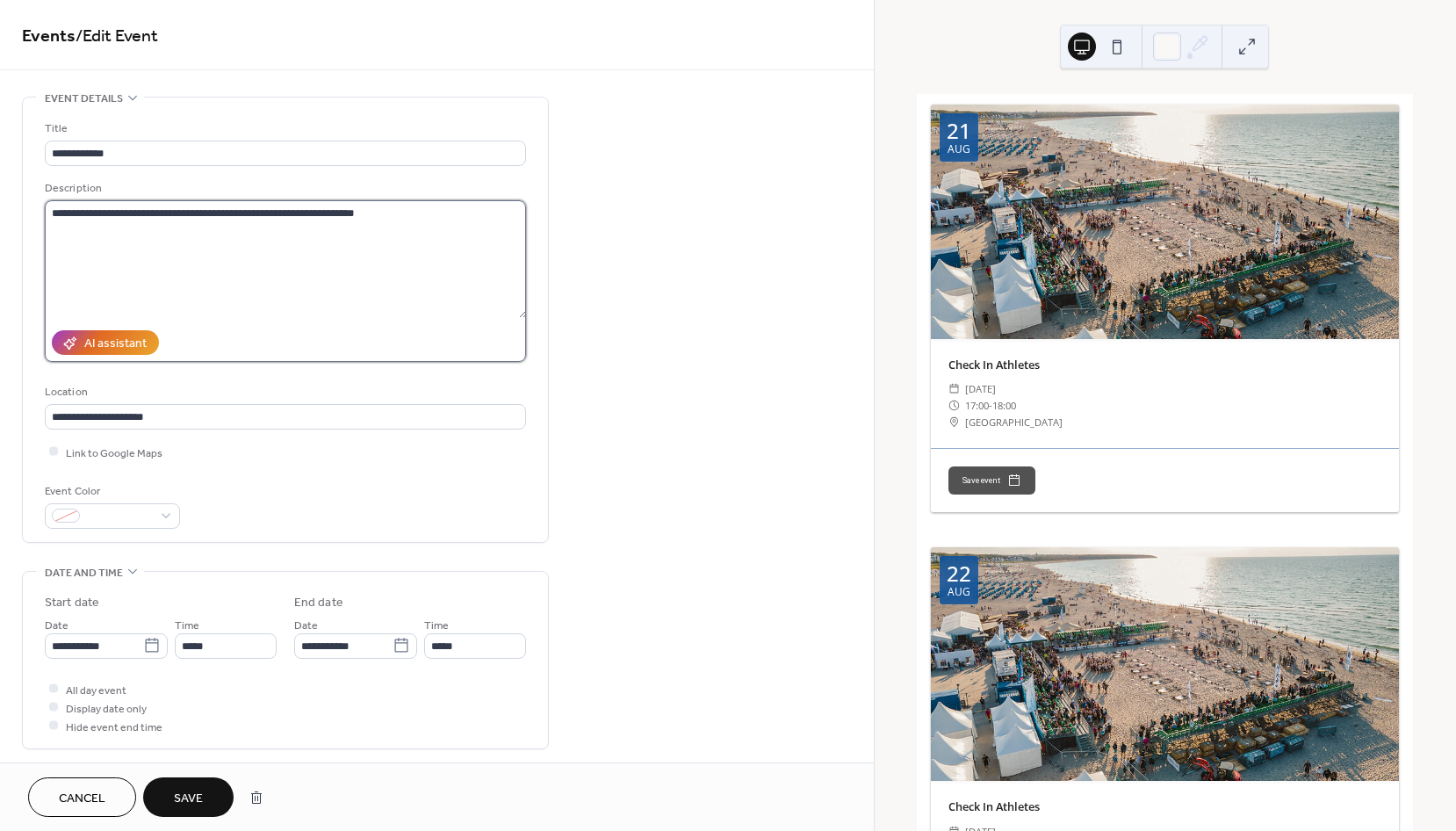 click on "**********" at bounding box center [285, 259] 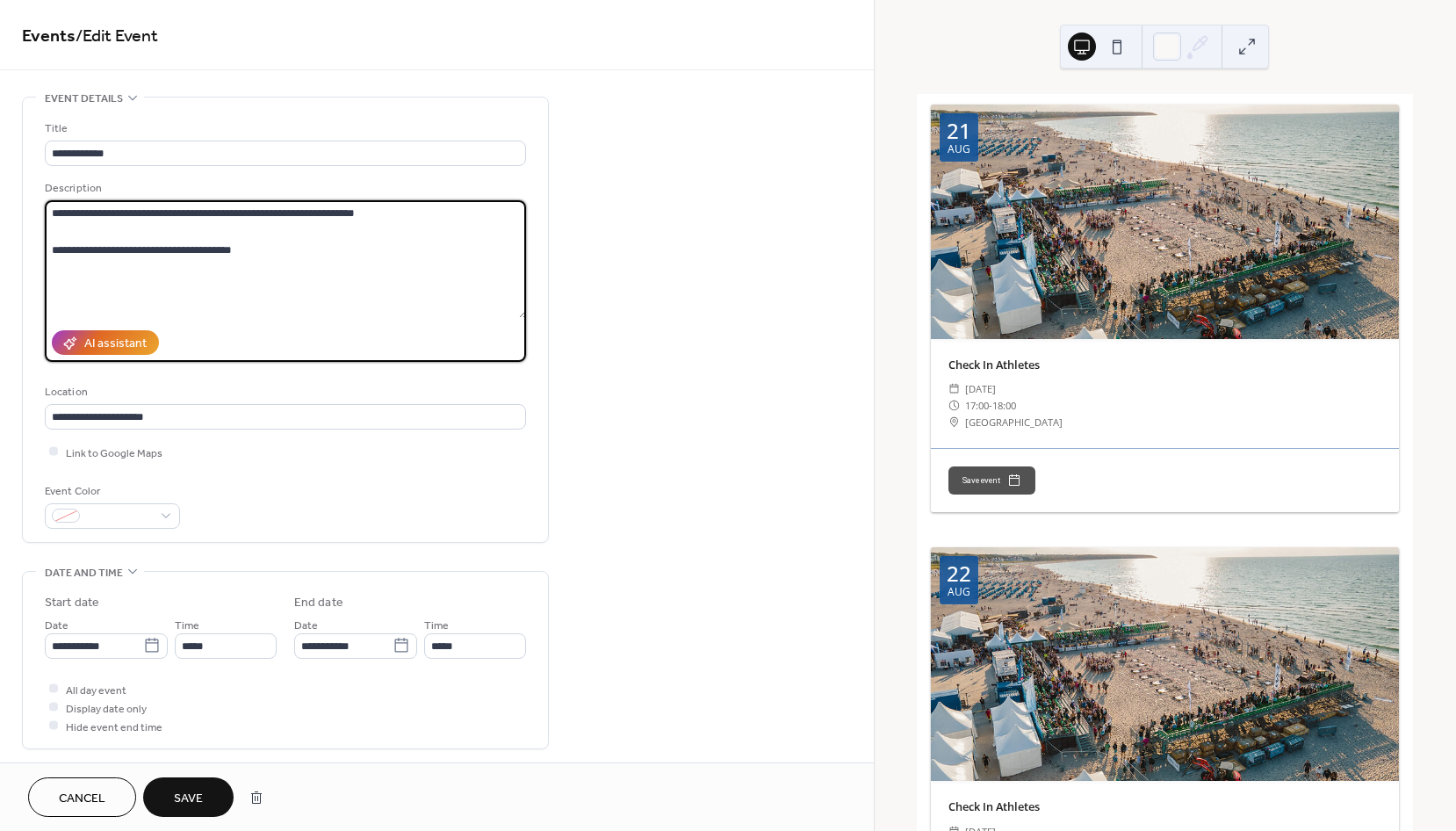 click on "**********" at bounding box center (285, 259) 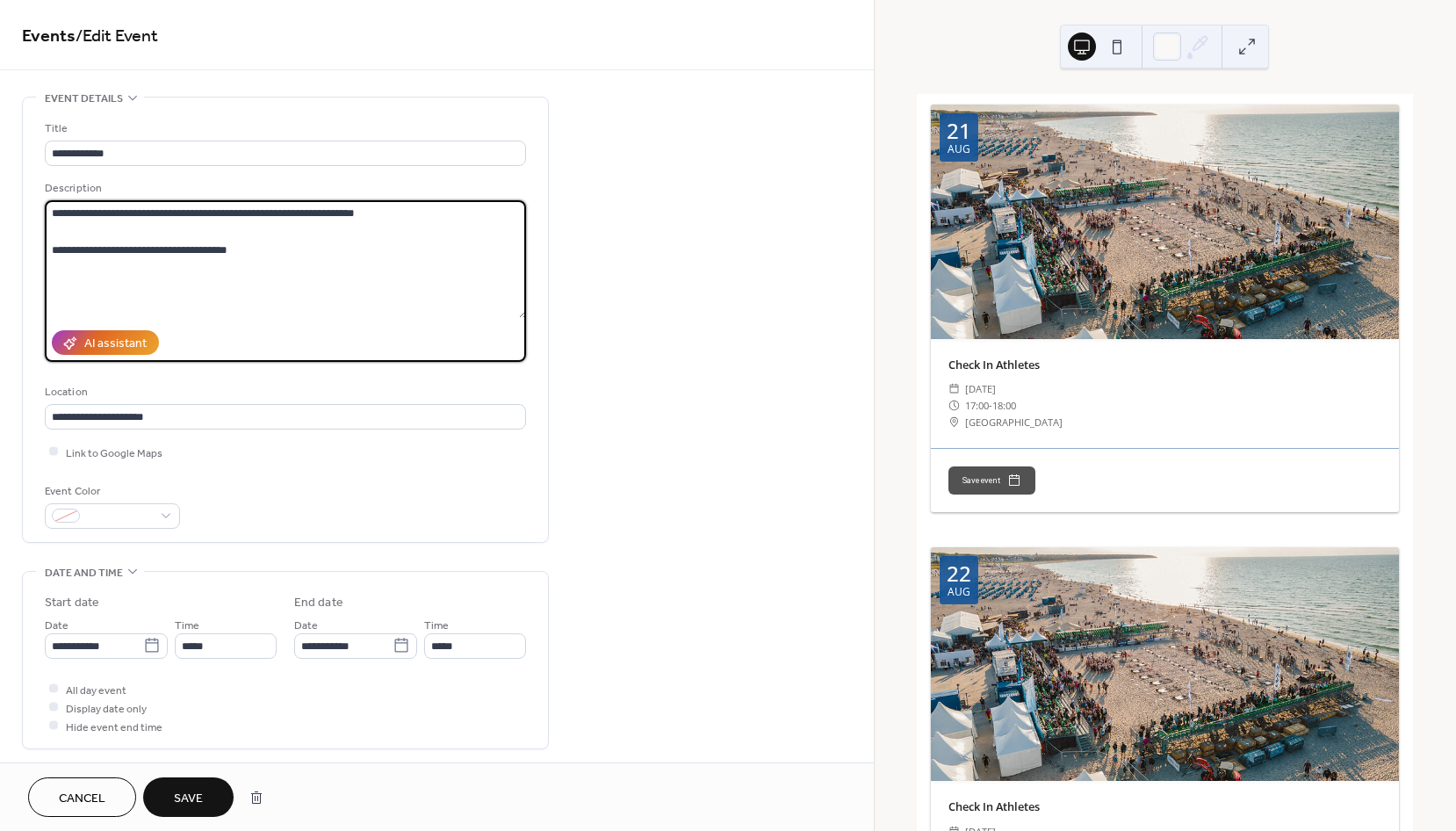 click on "**********" at bounding box center (285, 259) 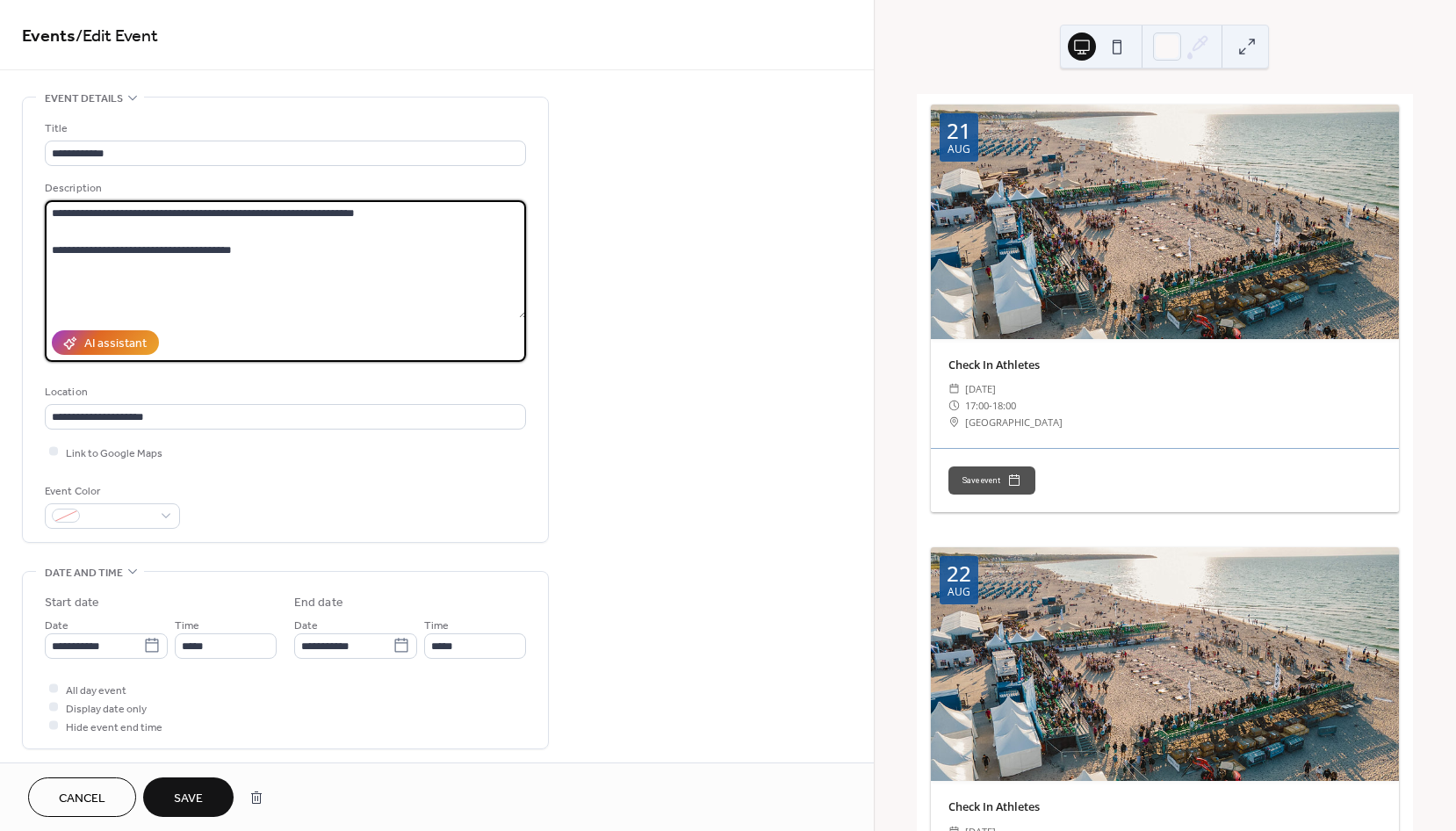 click on "**********" at bounding box center [285, 259] 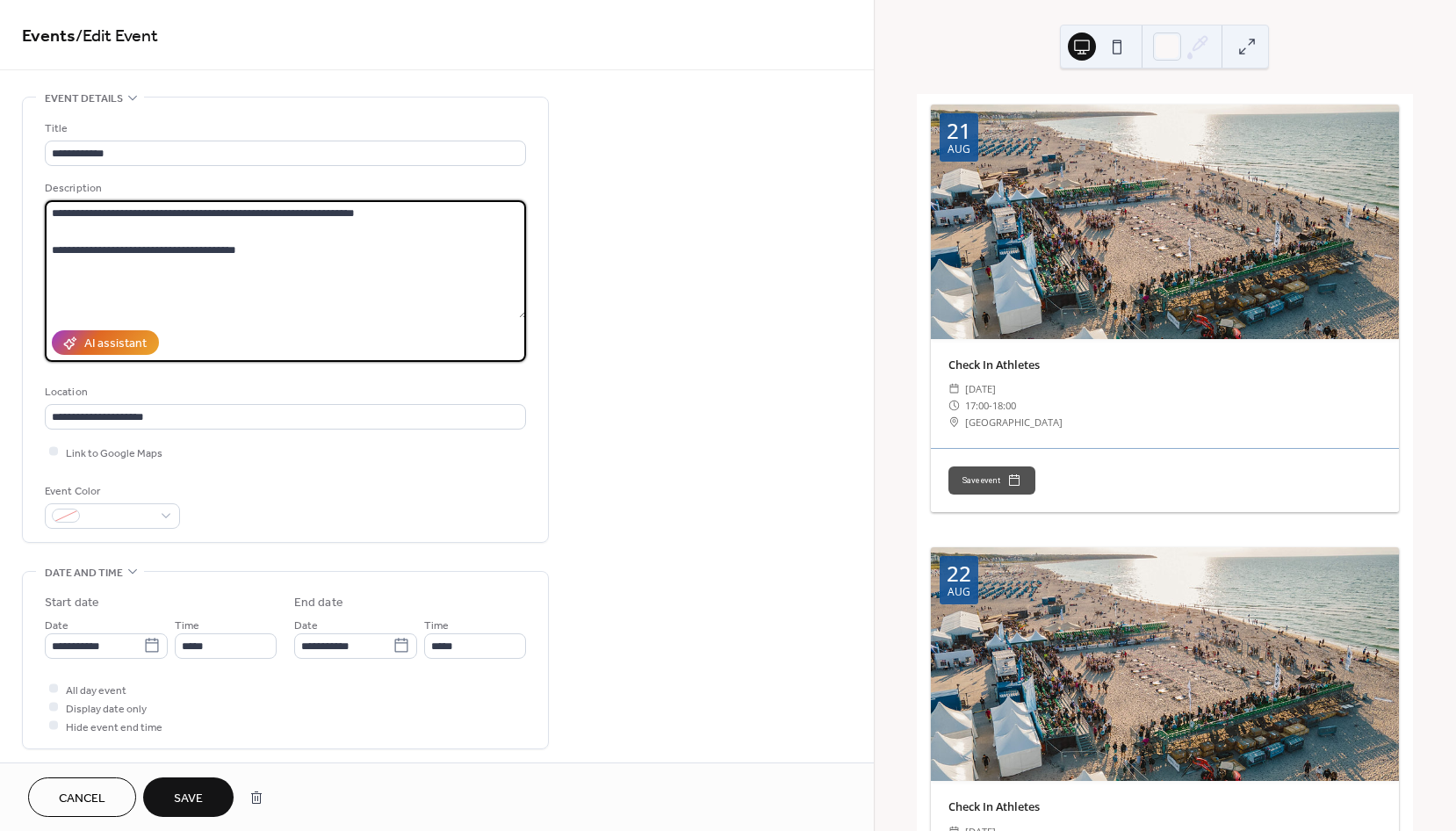 click on "**********" at bounding box center (285, 259) 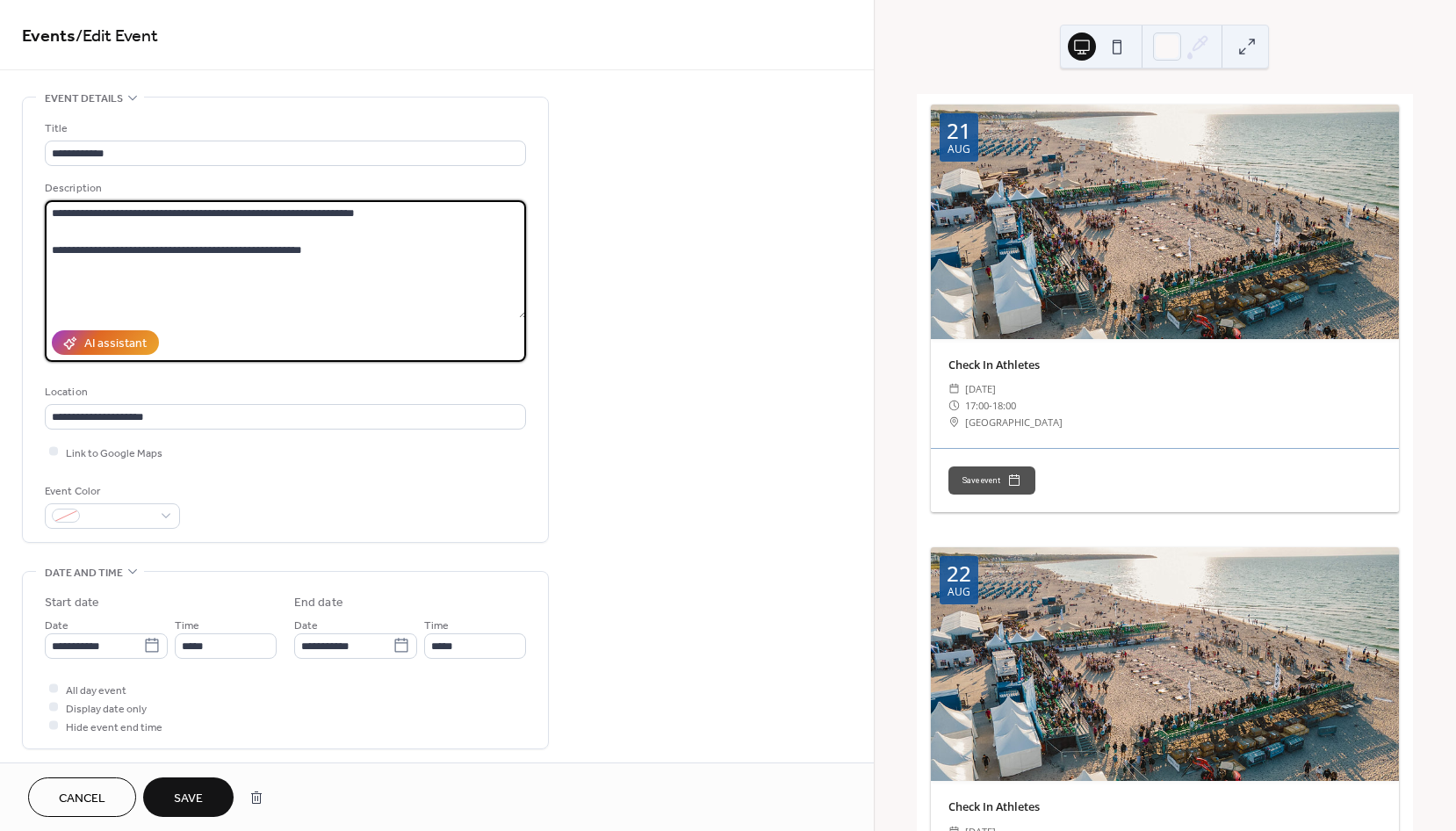 drag, startPoint x: 317, startPoint y: 252, endPoint x: 19, endPoint y: 251, distance: 298.00168 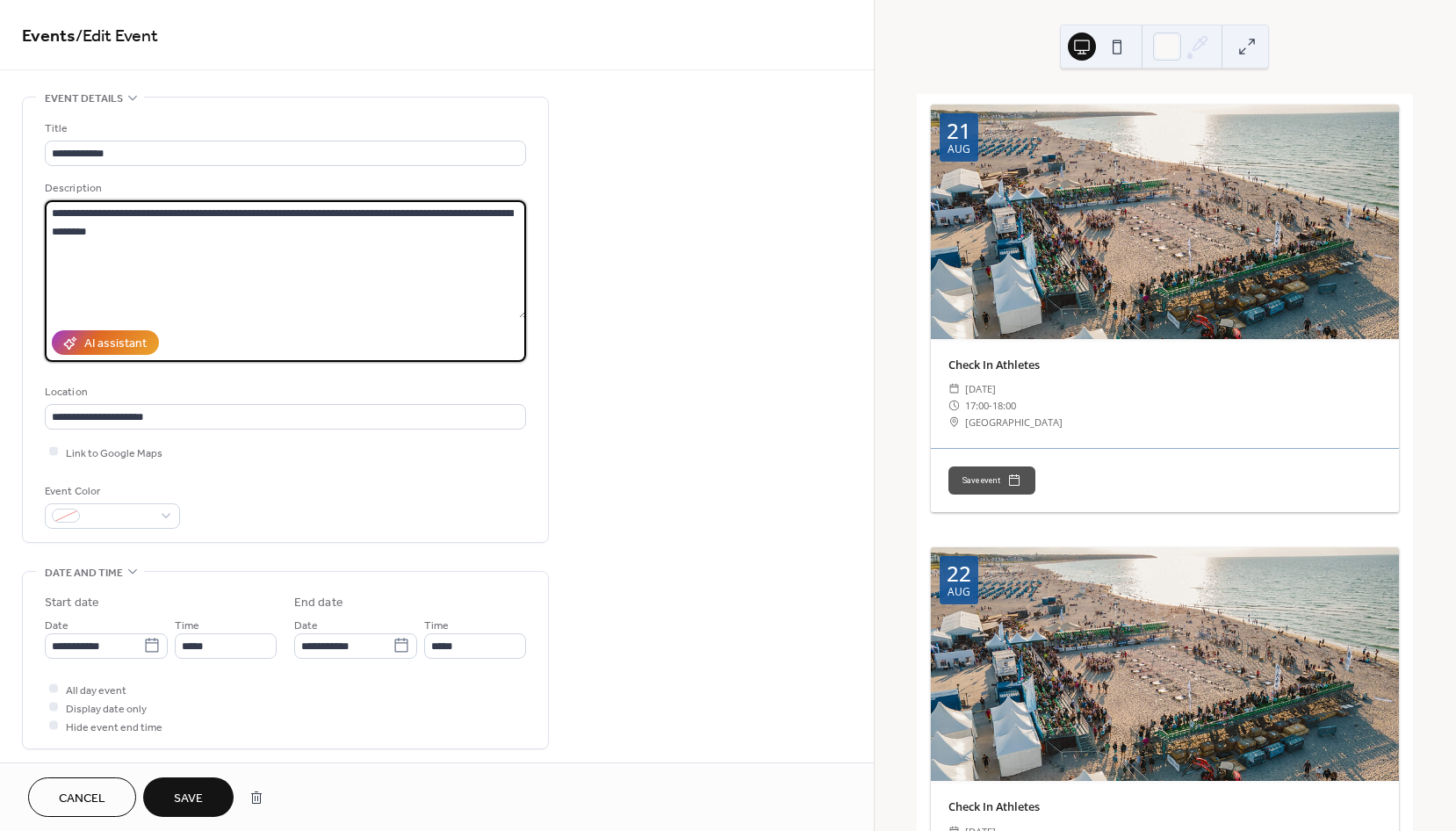 type on "**********" 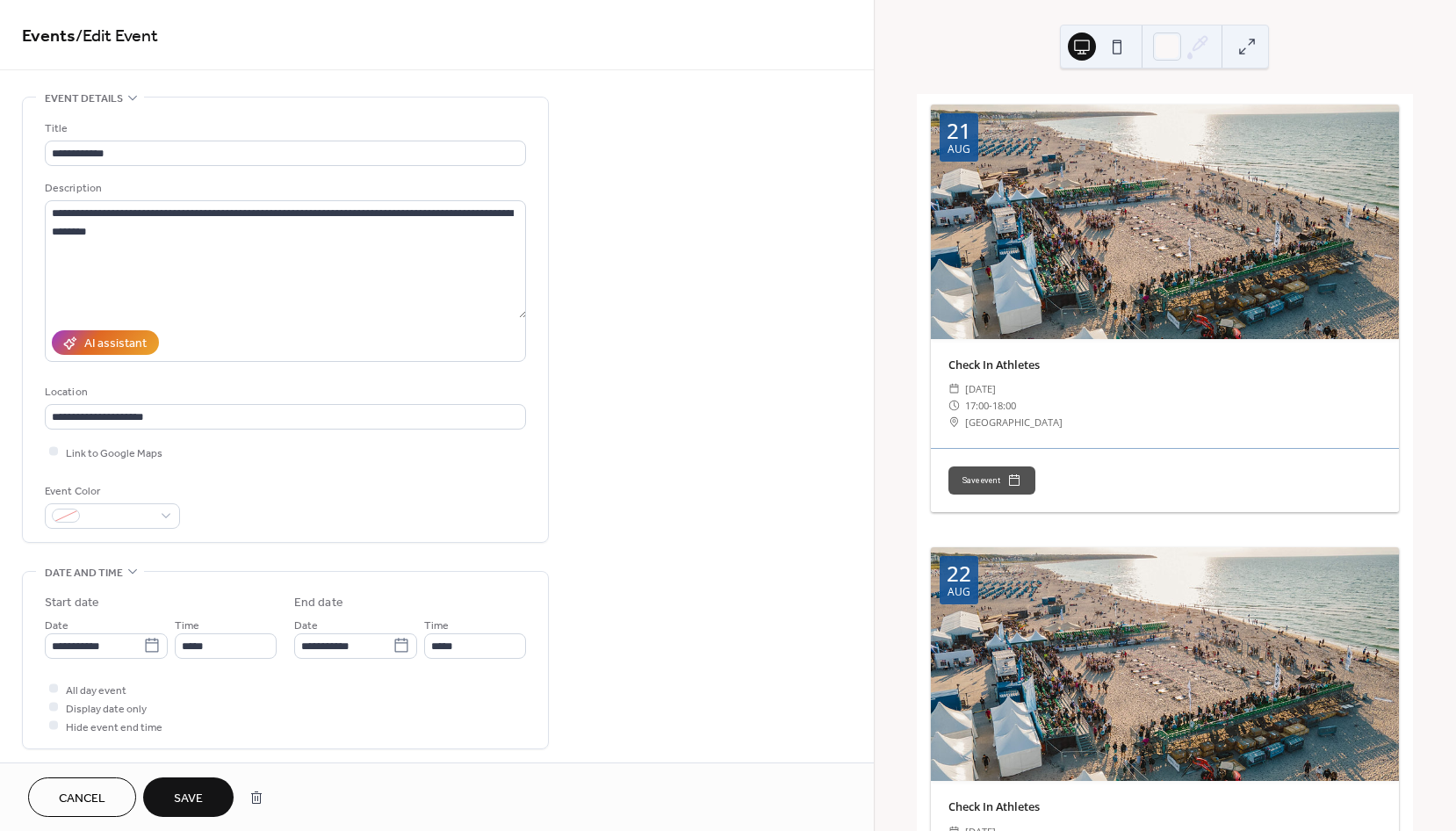 click on "**********" at bounding box center [436, 632] 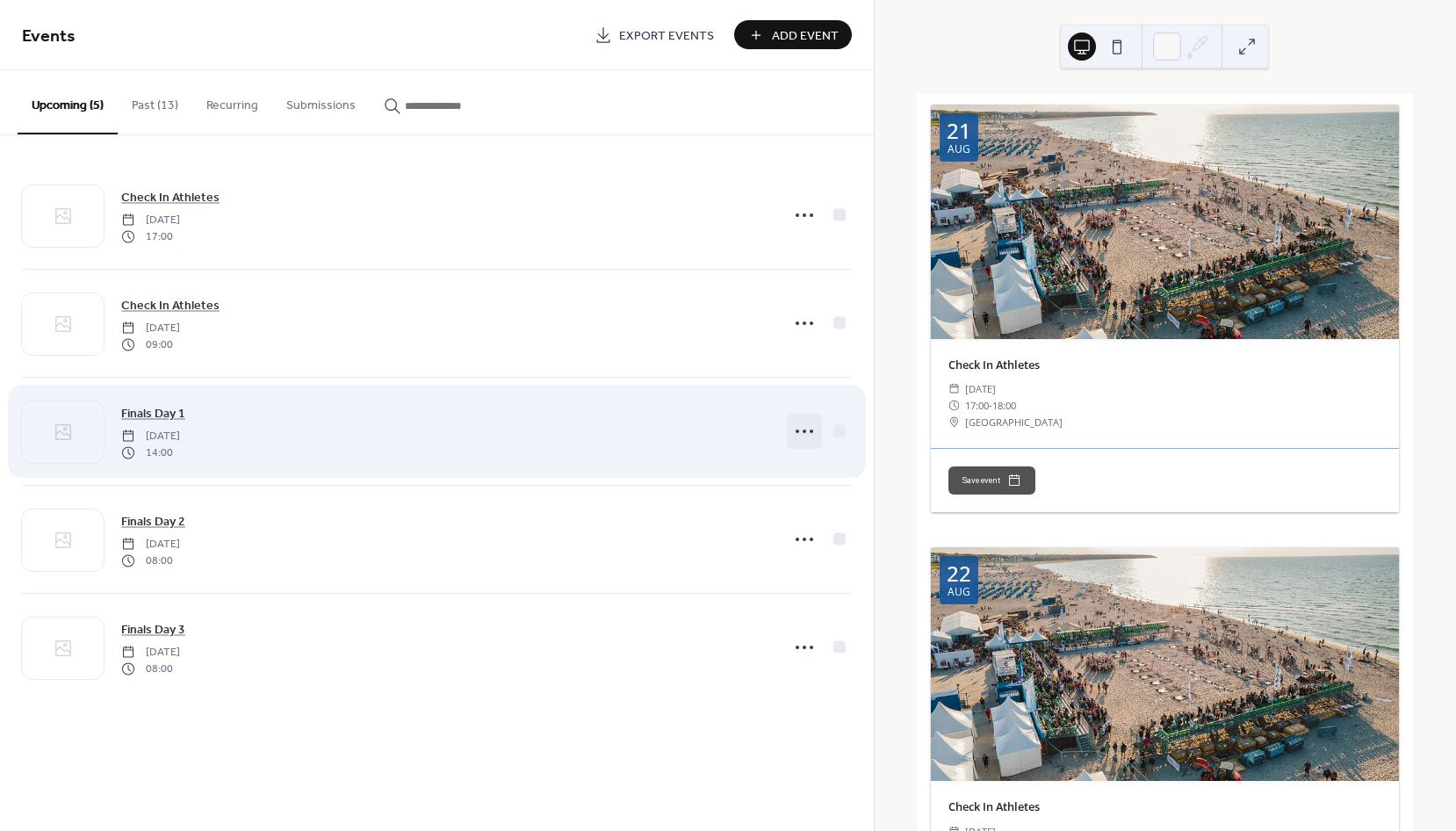 click 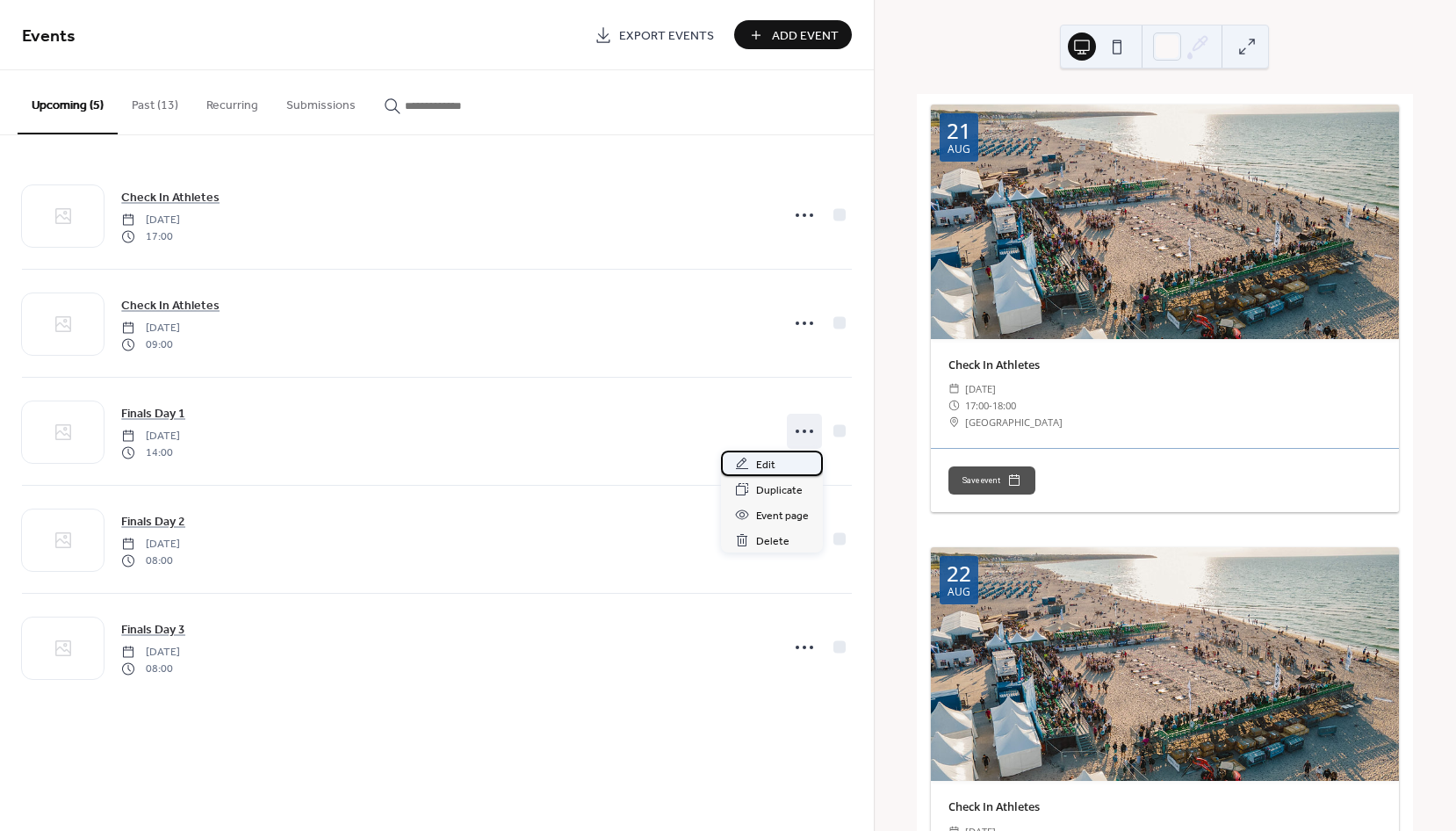 click on "Edit" at bounding box center [772, 463] 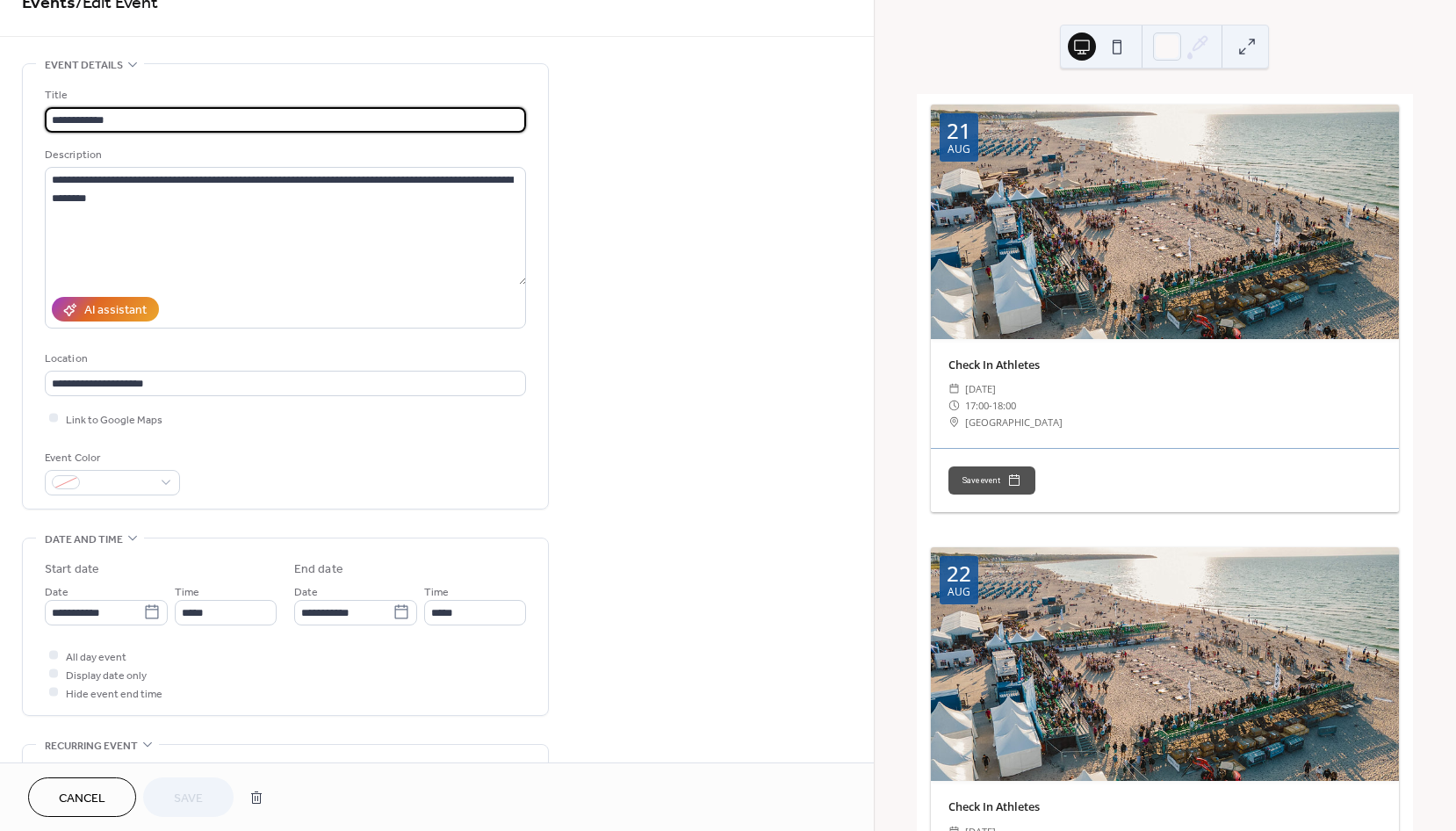 scroll, scrollTop: 39, scrollLeft: 0, axis: vertical 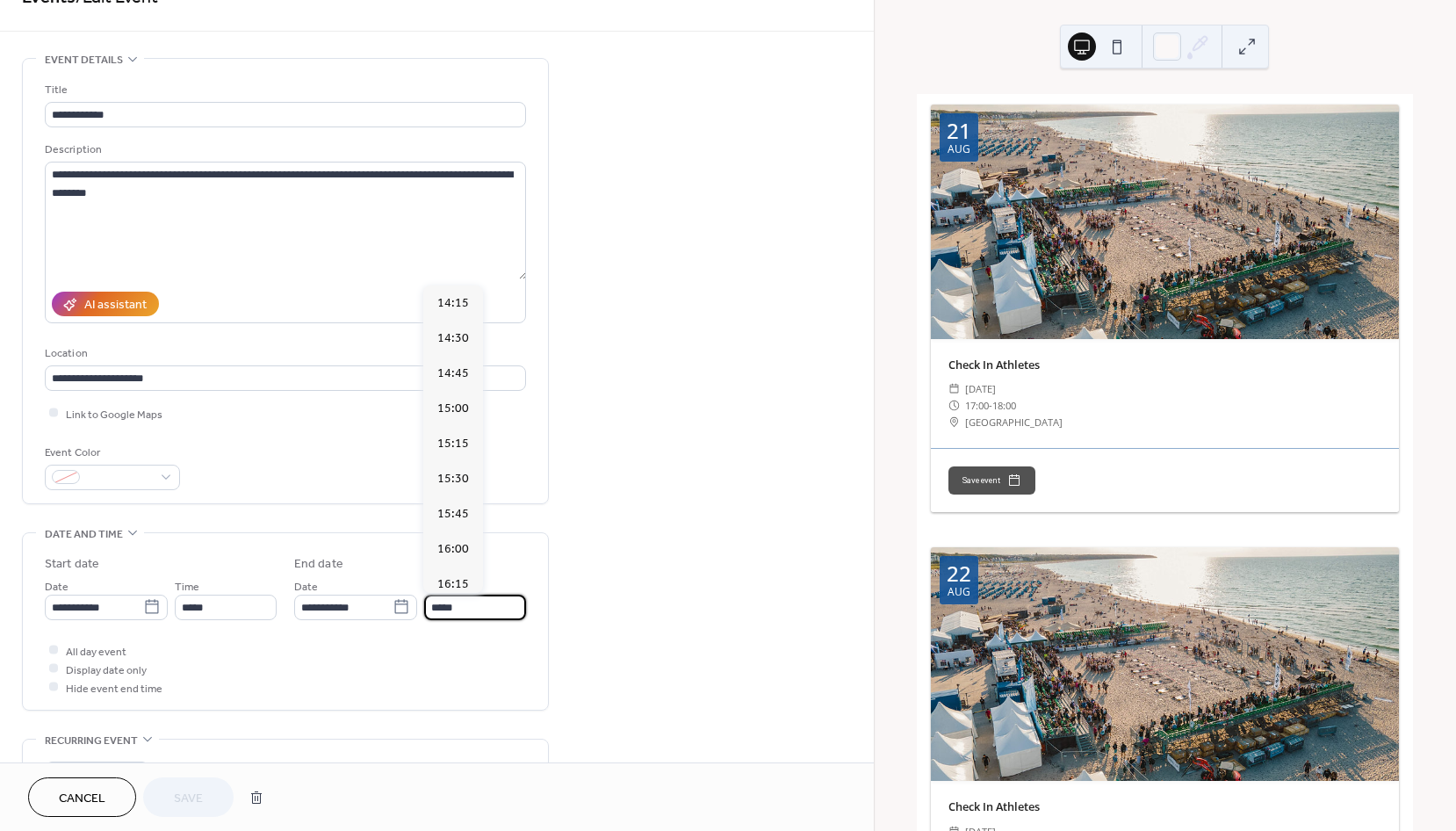 click on "*****" at bounding box center (475, 607) 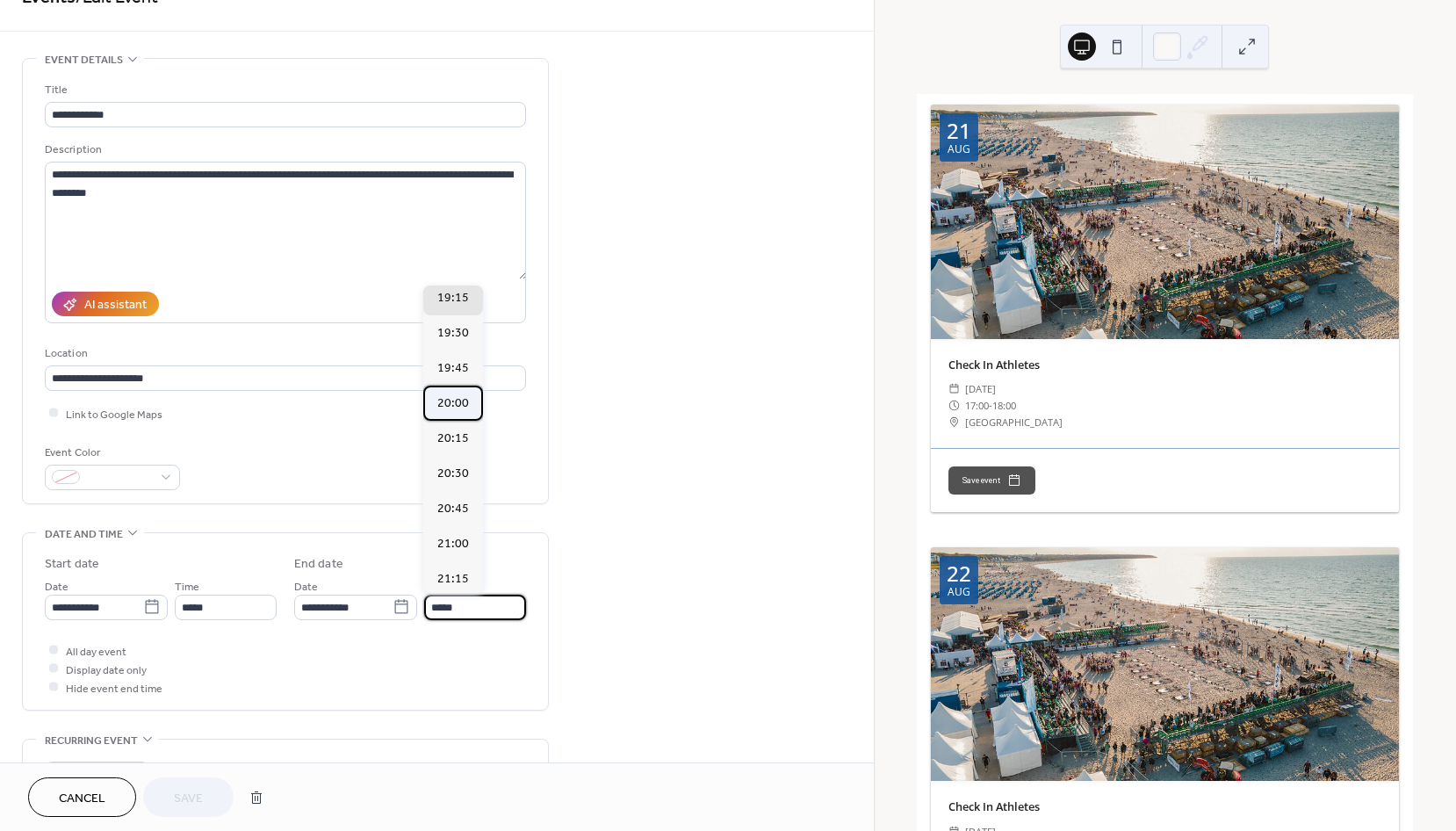 click on "20:00" at bounding box center [453, 403] 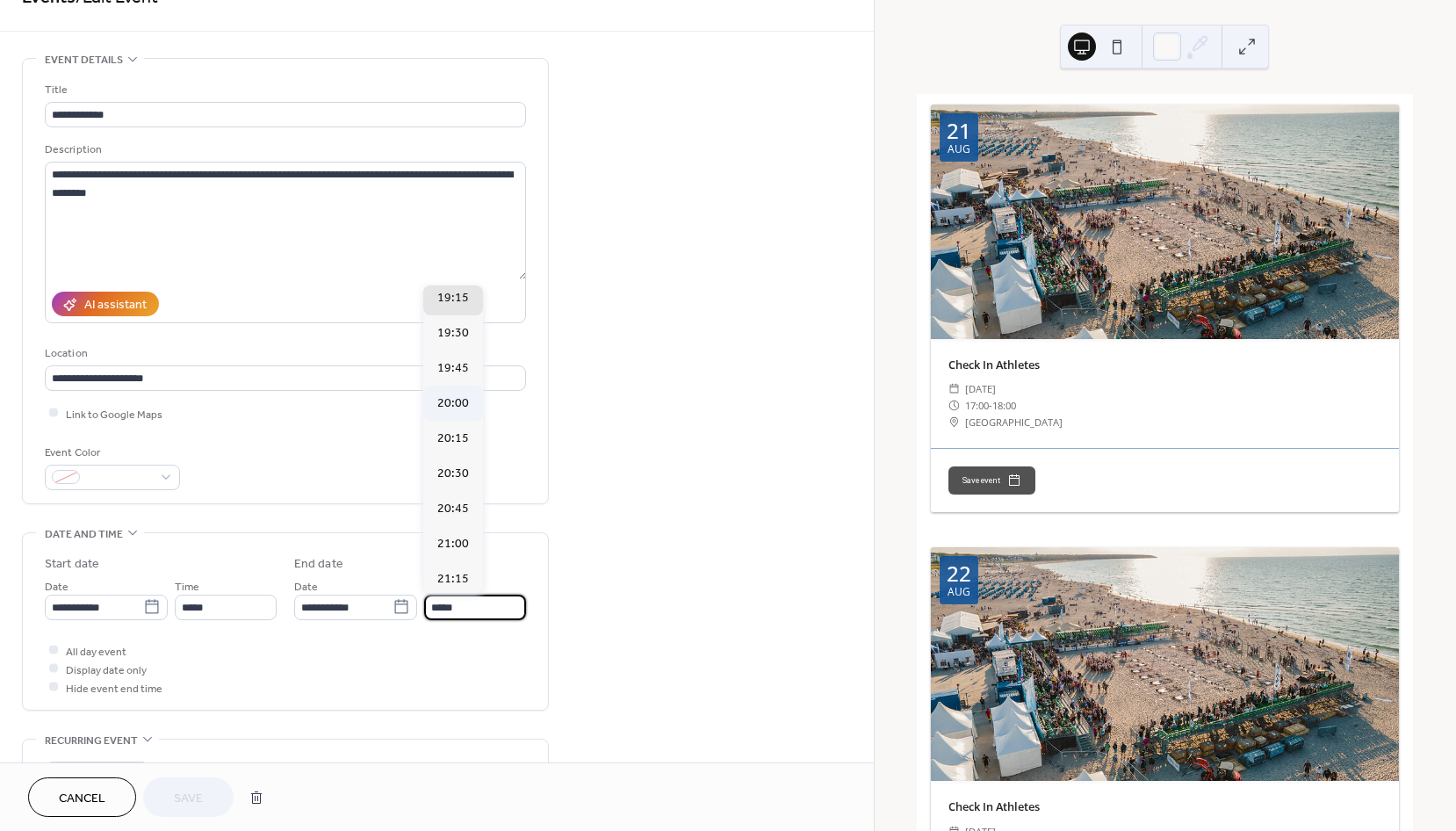 type on "*****" 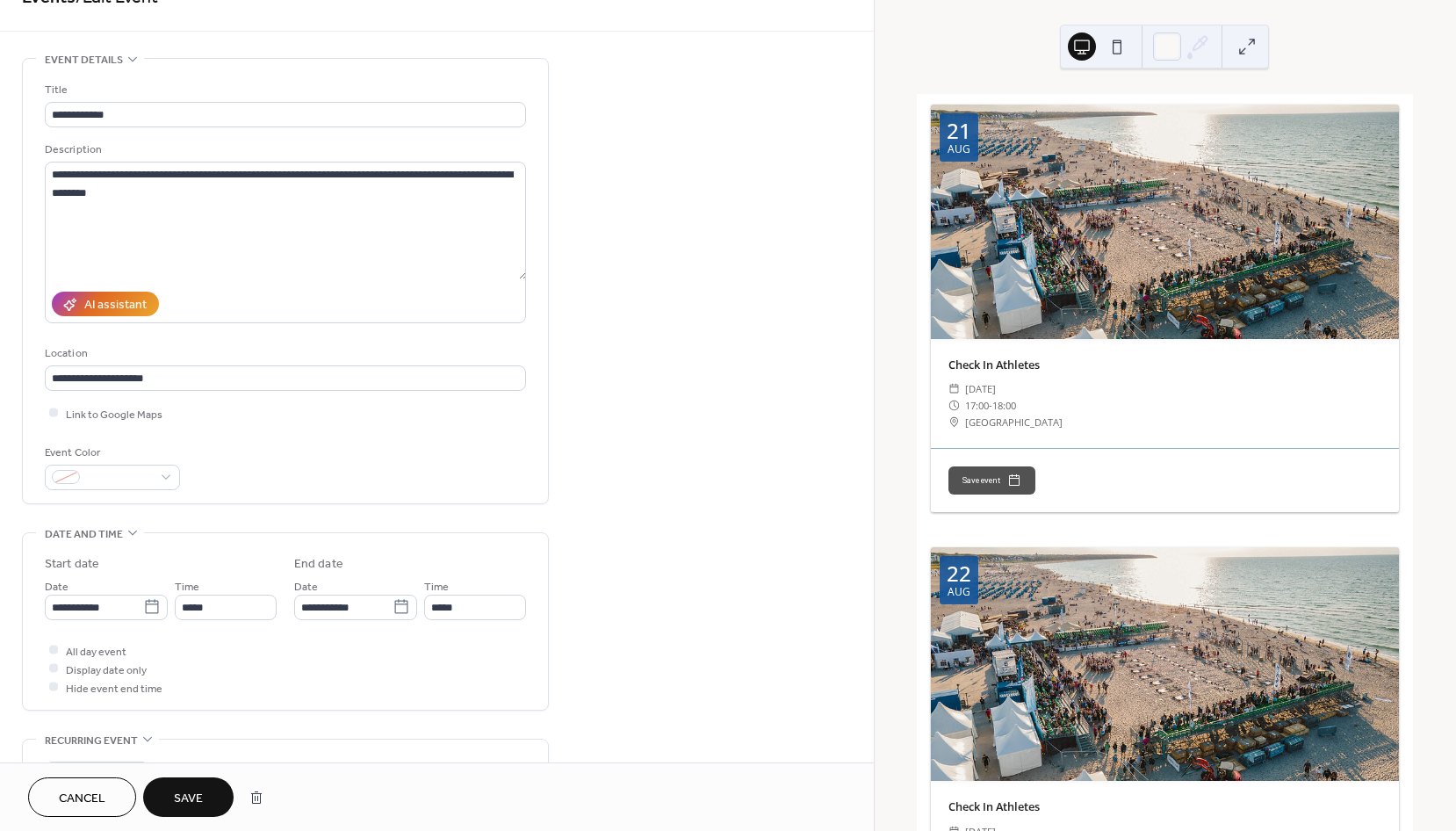 click on "**********" at bounding box center (436, 593) 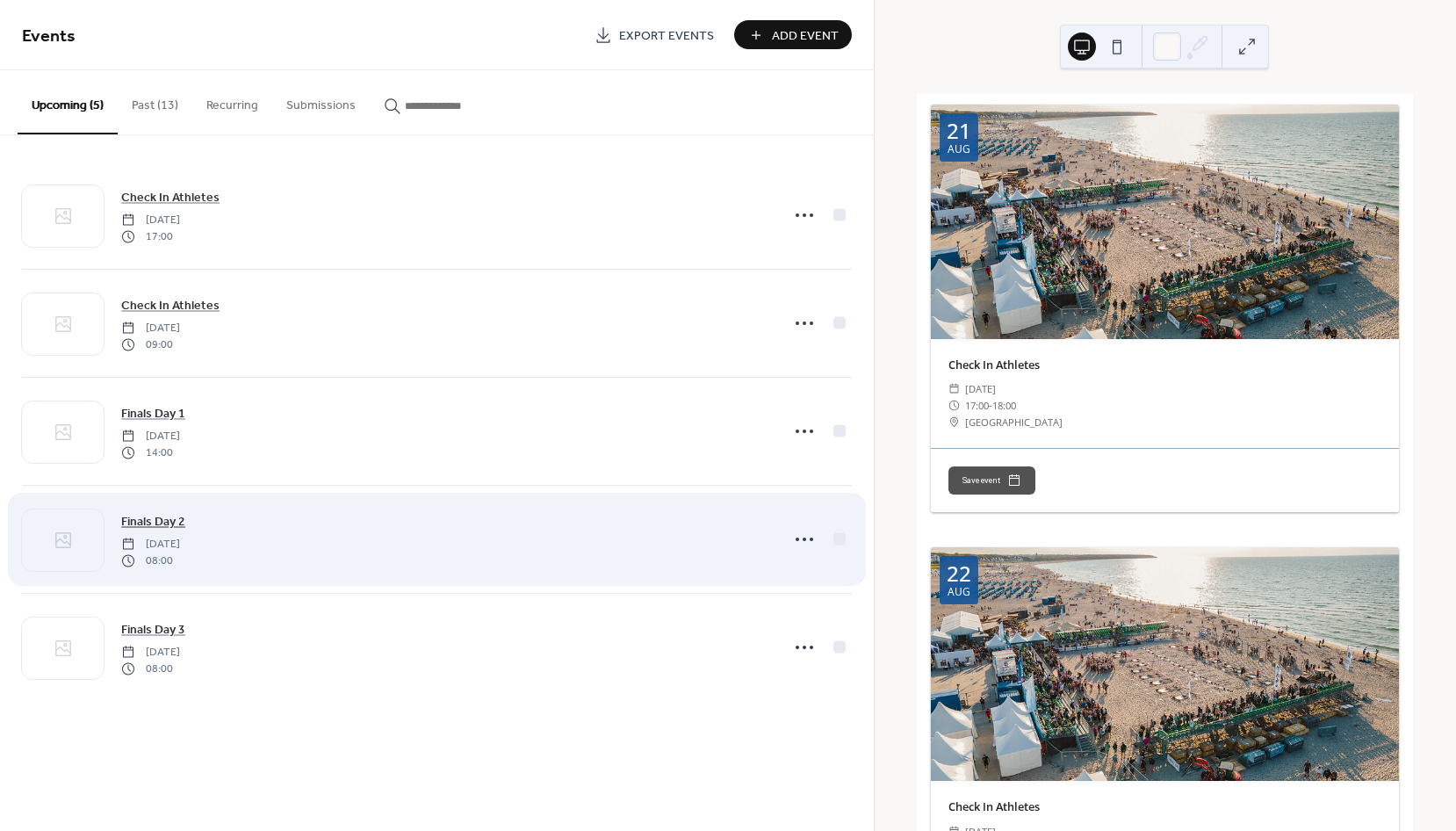 click on "Finals Day 2" at bounding box center (153, 522) 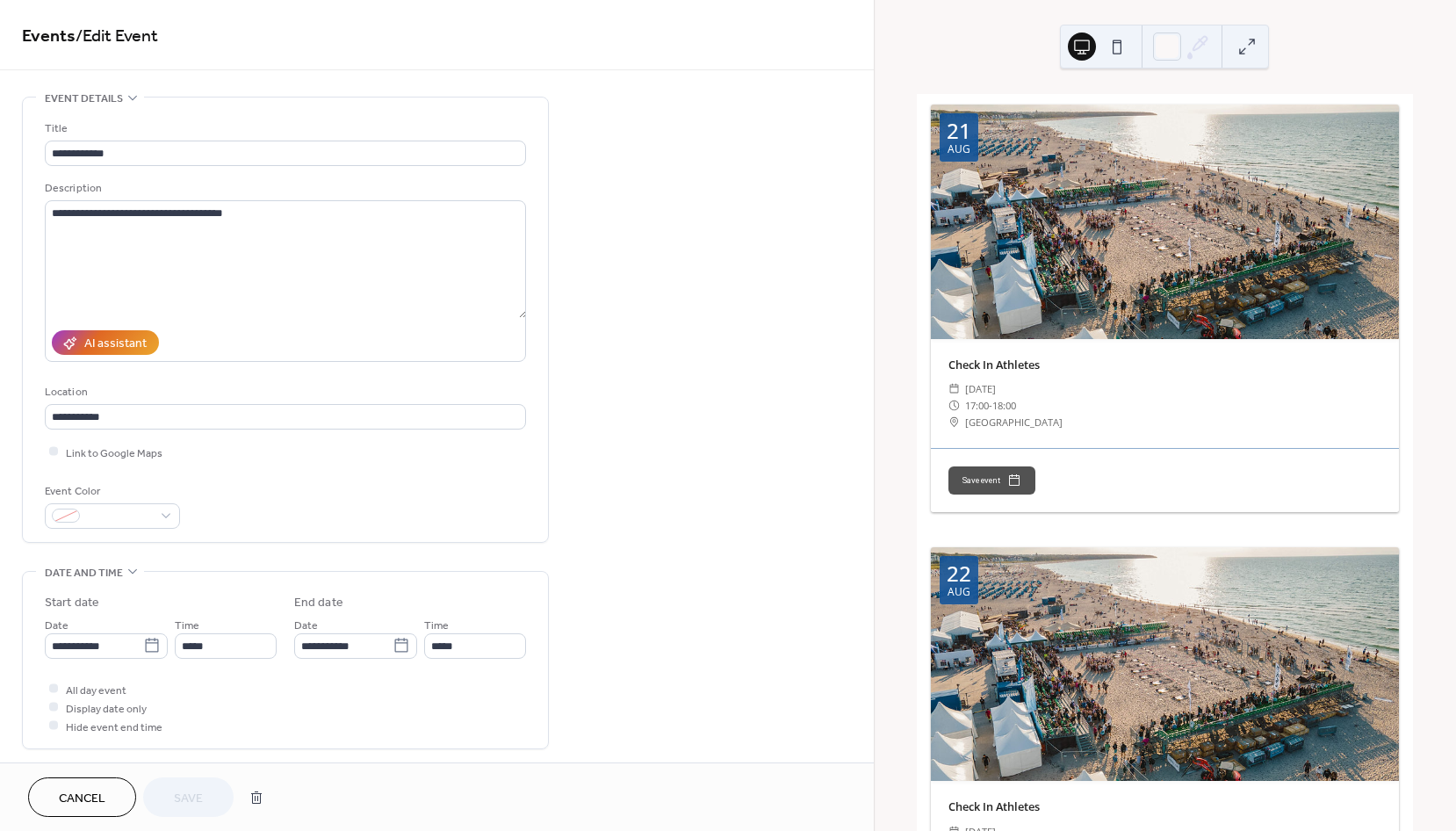 click on "Description" at bounding box center (284, 188) 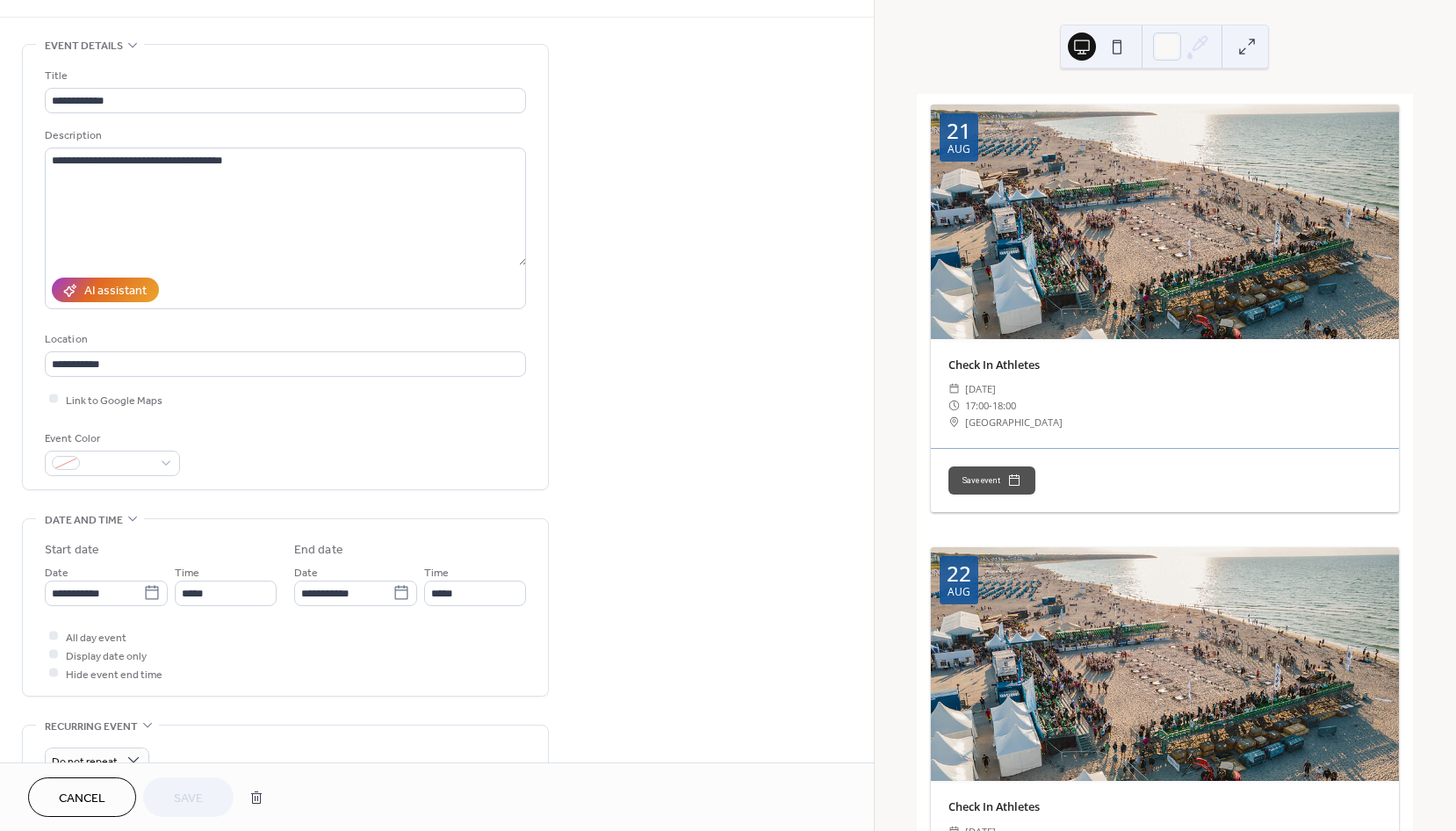 scroll, scrollTop: 66, scrollLeft: 0, axis: vertical 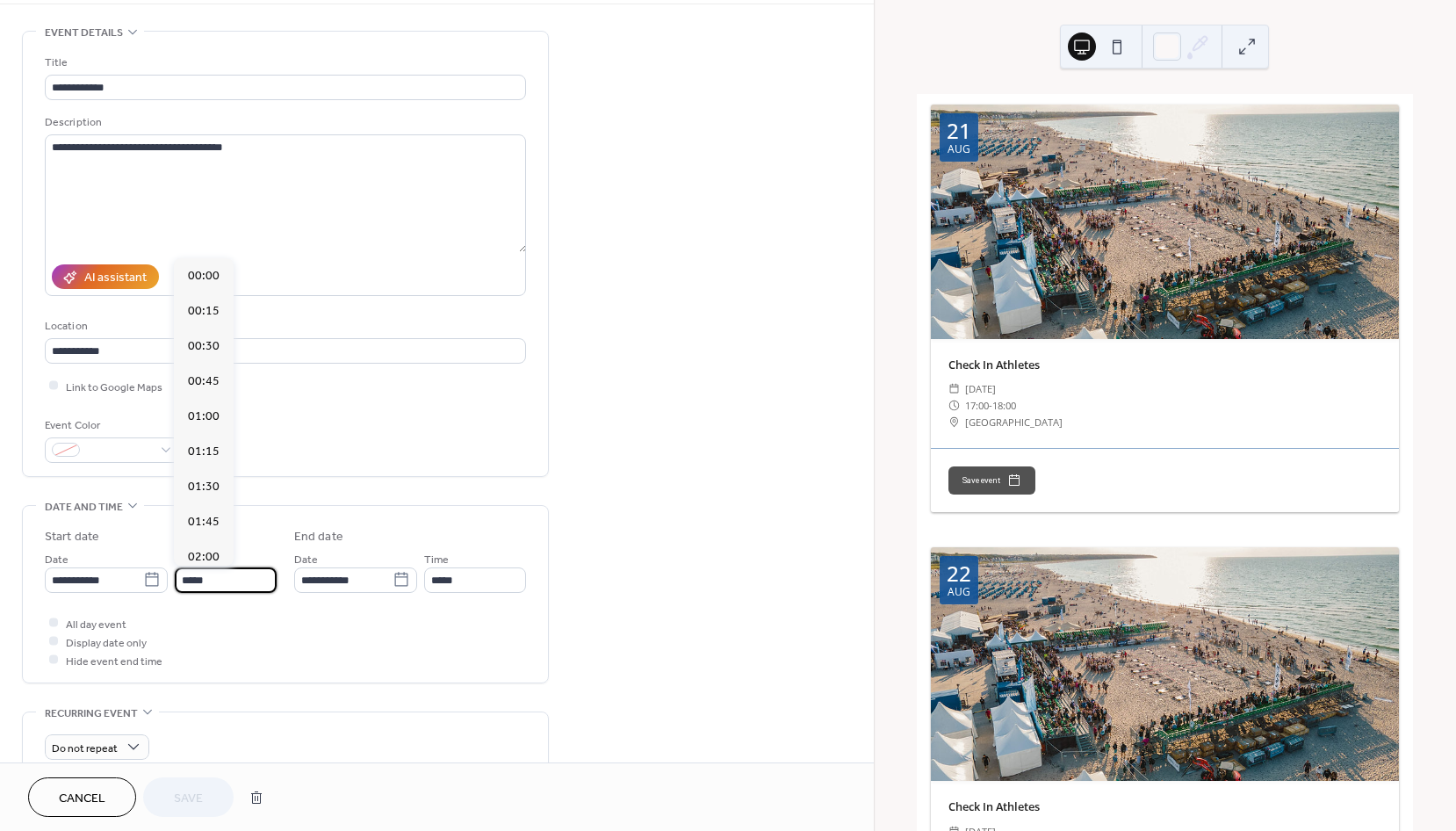 click on "*****" at bounding box center (226, 580) 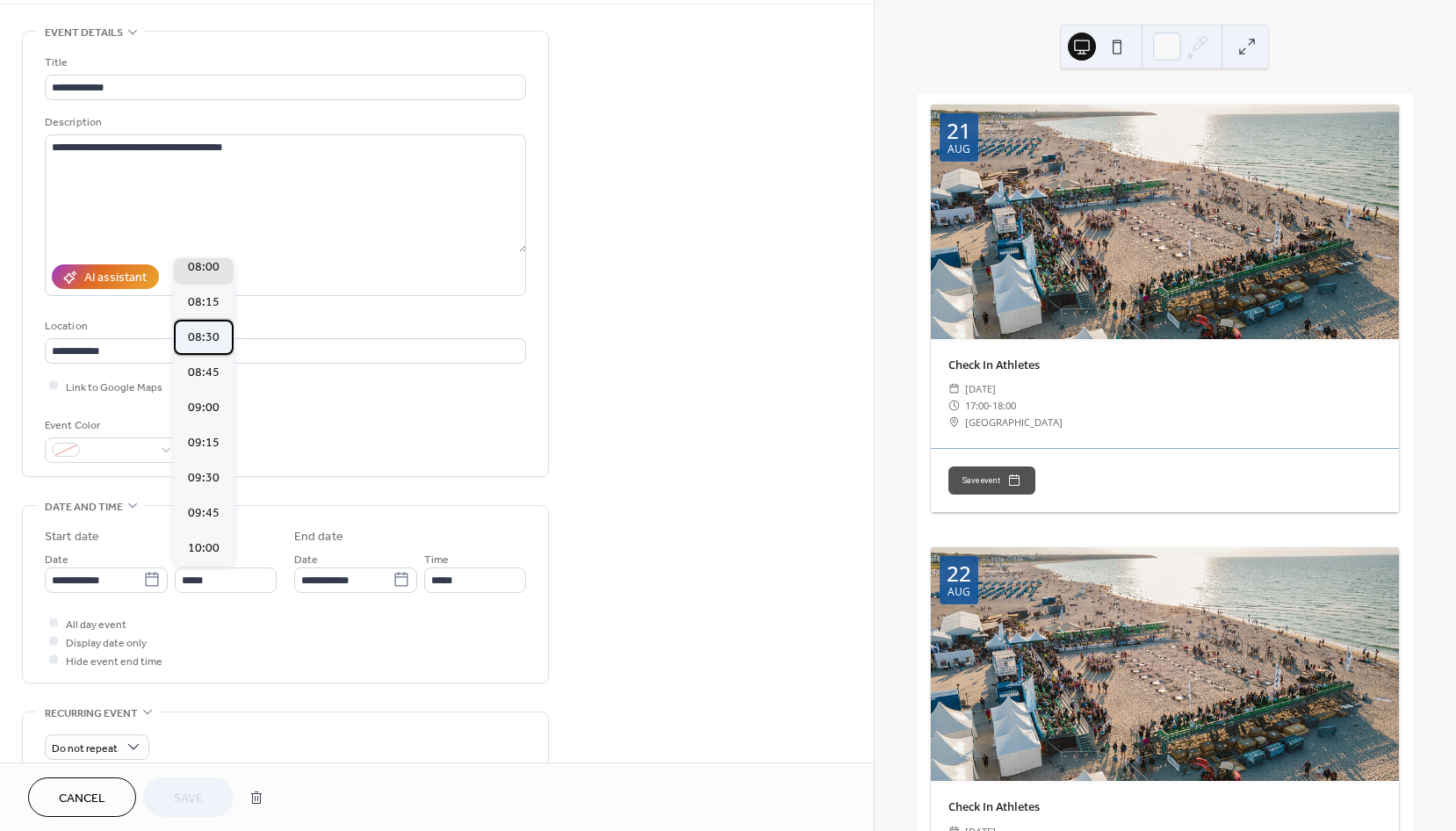 click on "08:30" at bounding box center [204, 336] 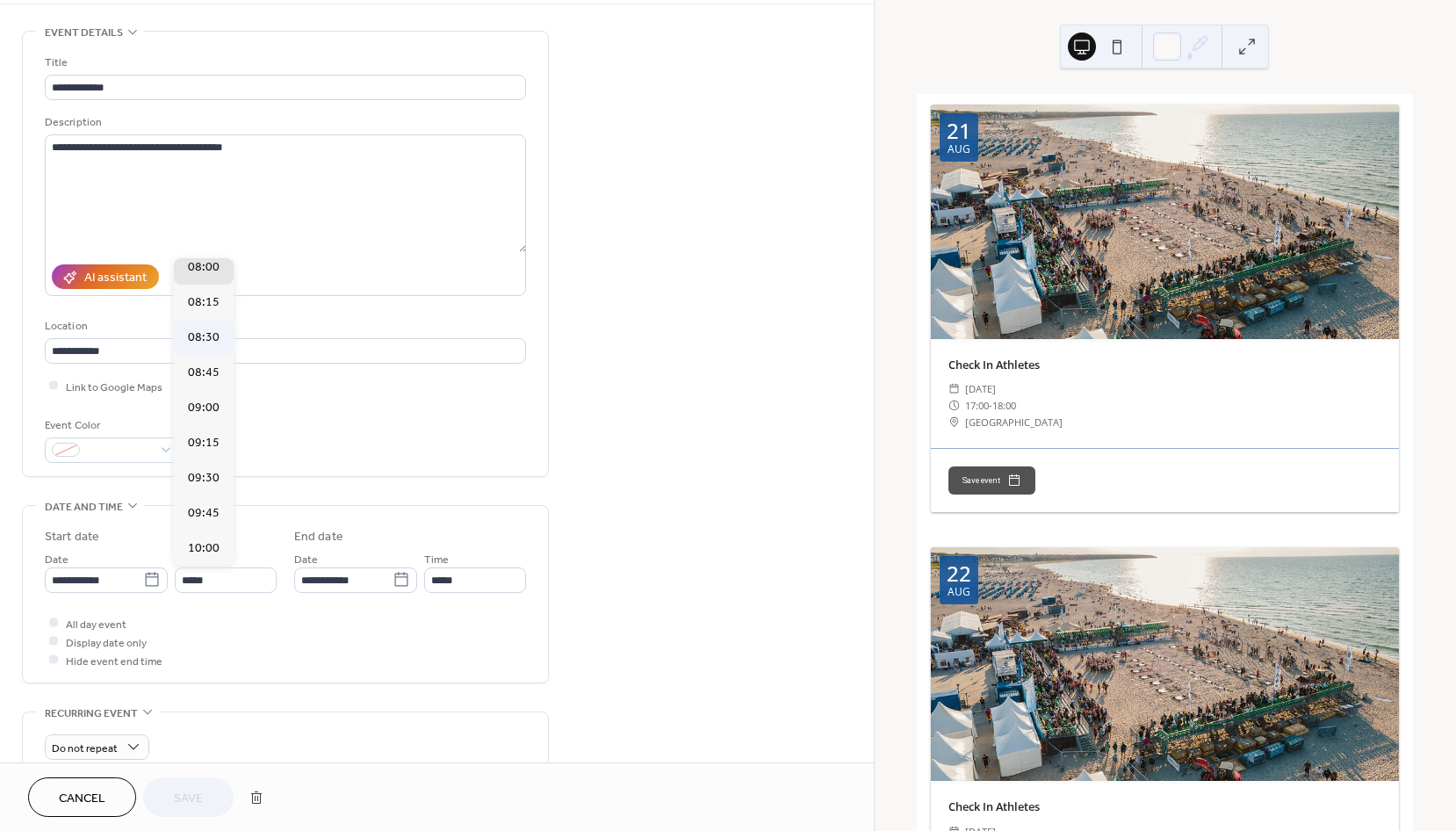 type on "*****" 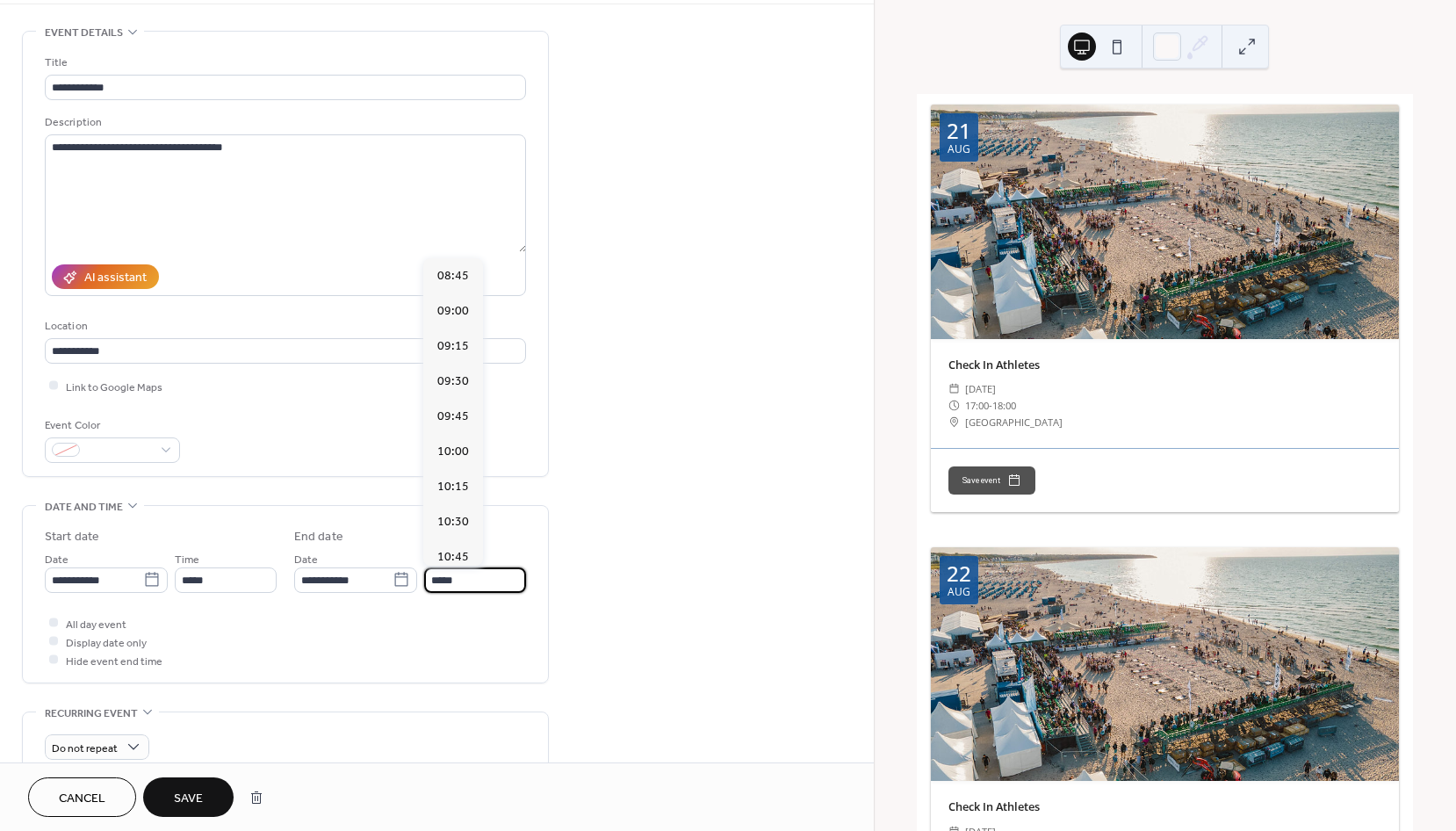 click on "*****" at bounding box center [475, 580] 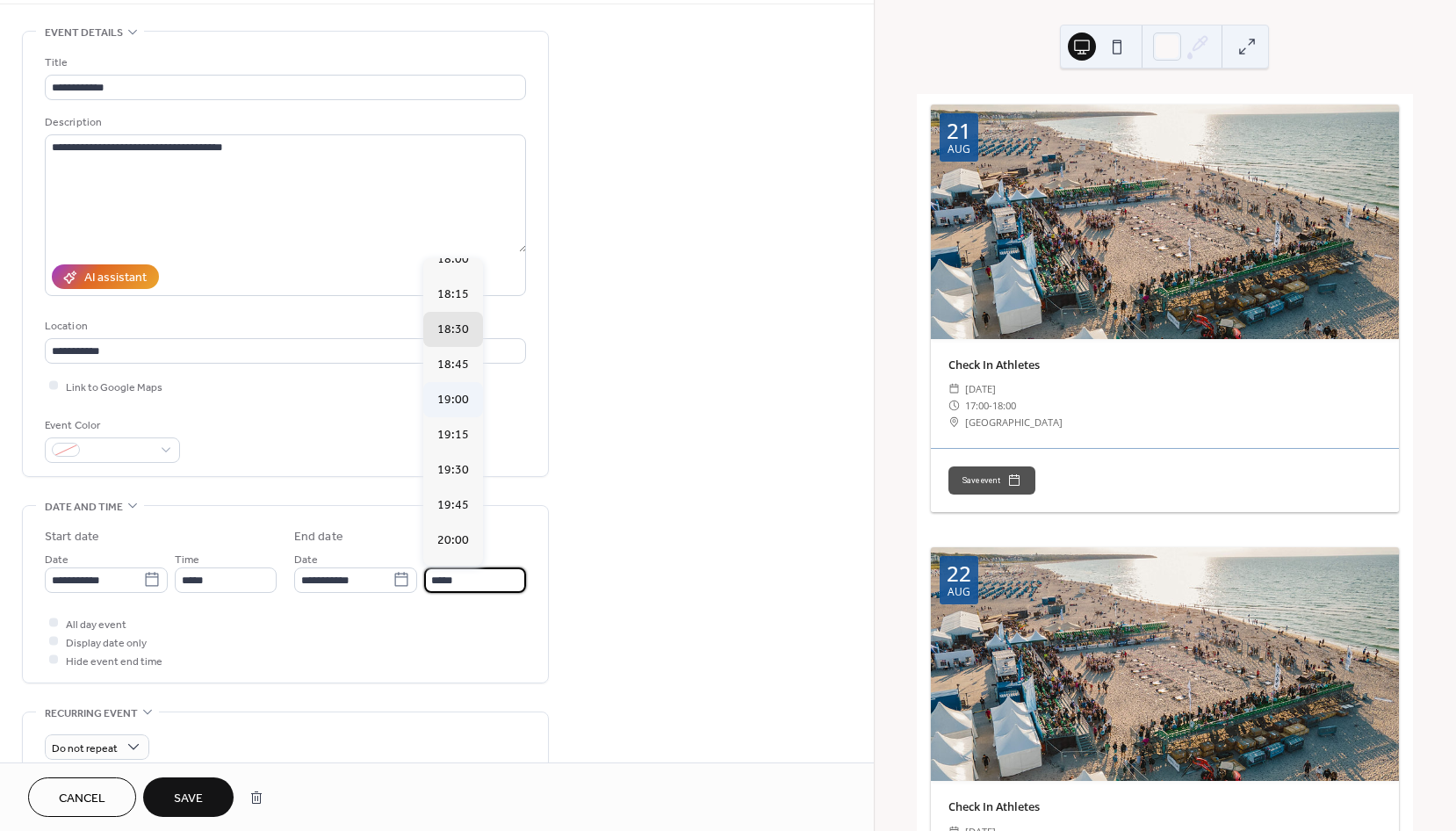 scroll, scrollTop: 1305, scrollLeft: 0, axis: vertical 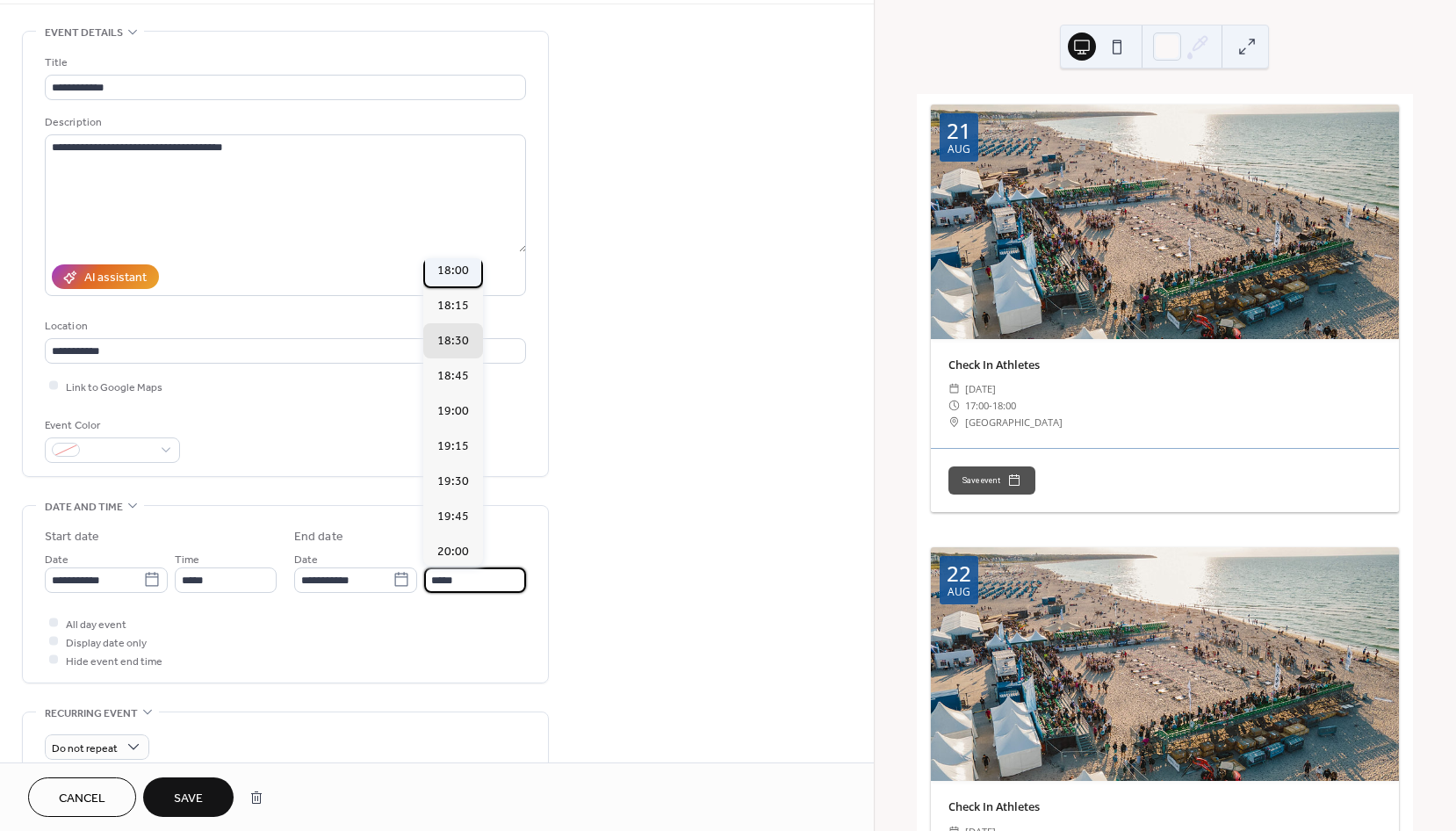 click on "18:00" at bounding box center [453, 270] 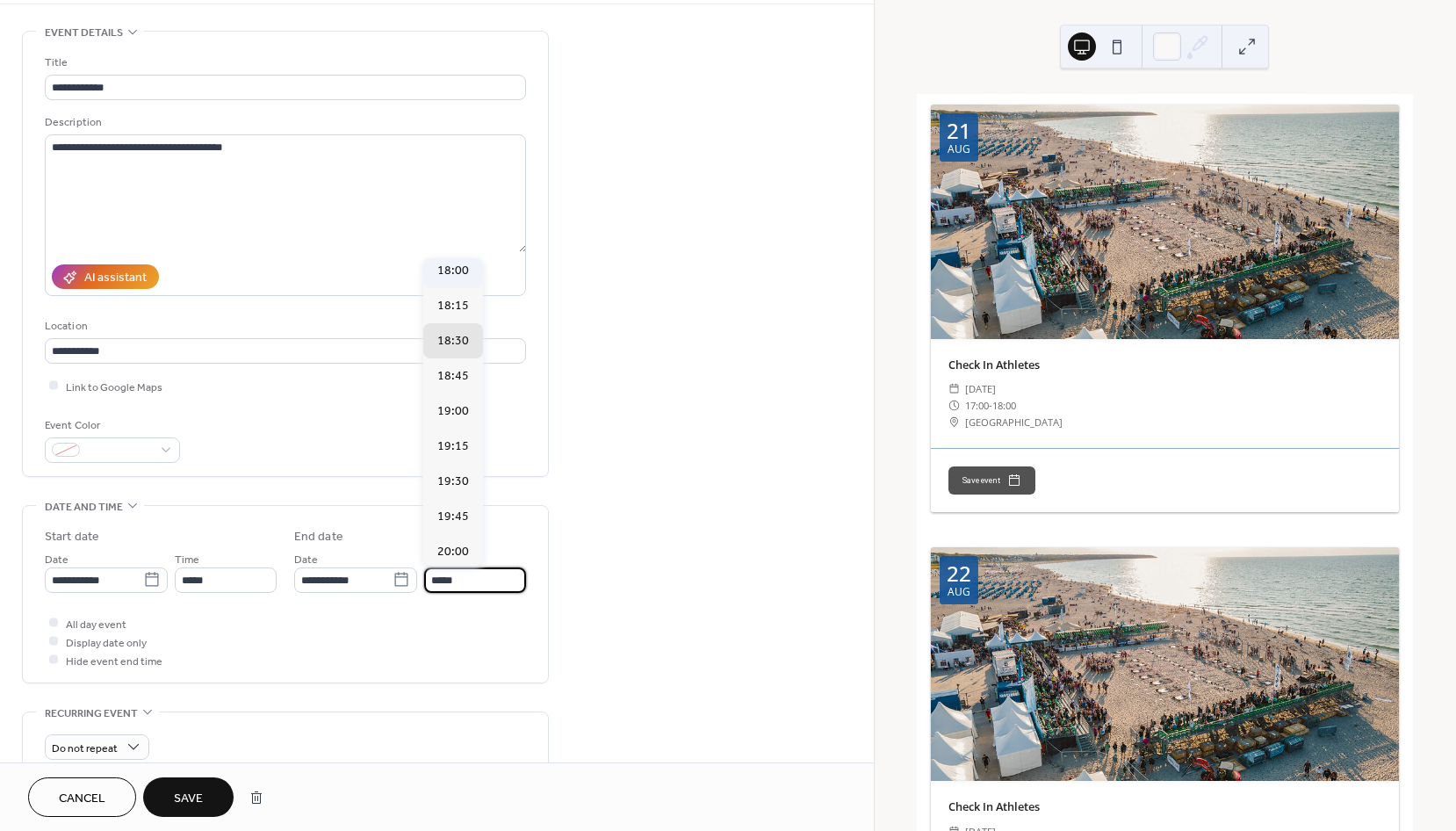 type on "*****" 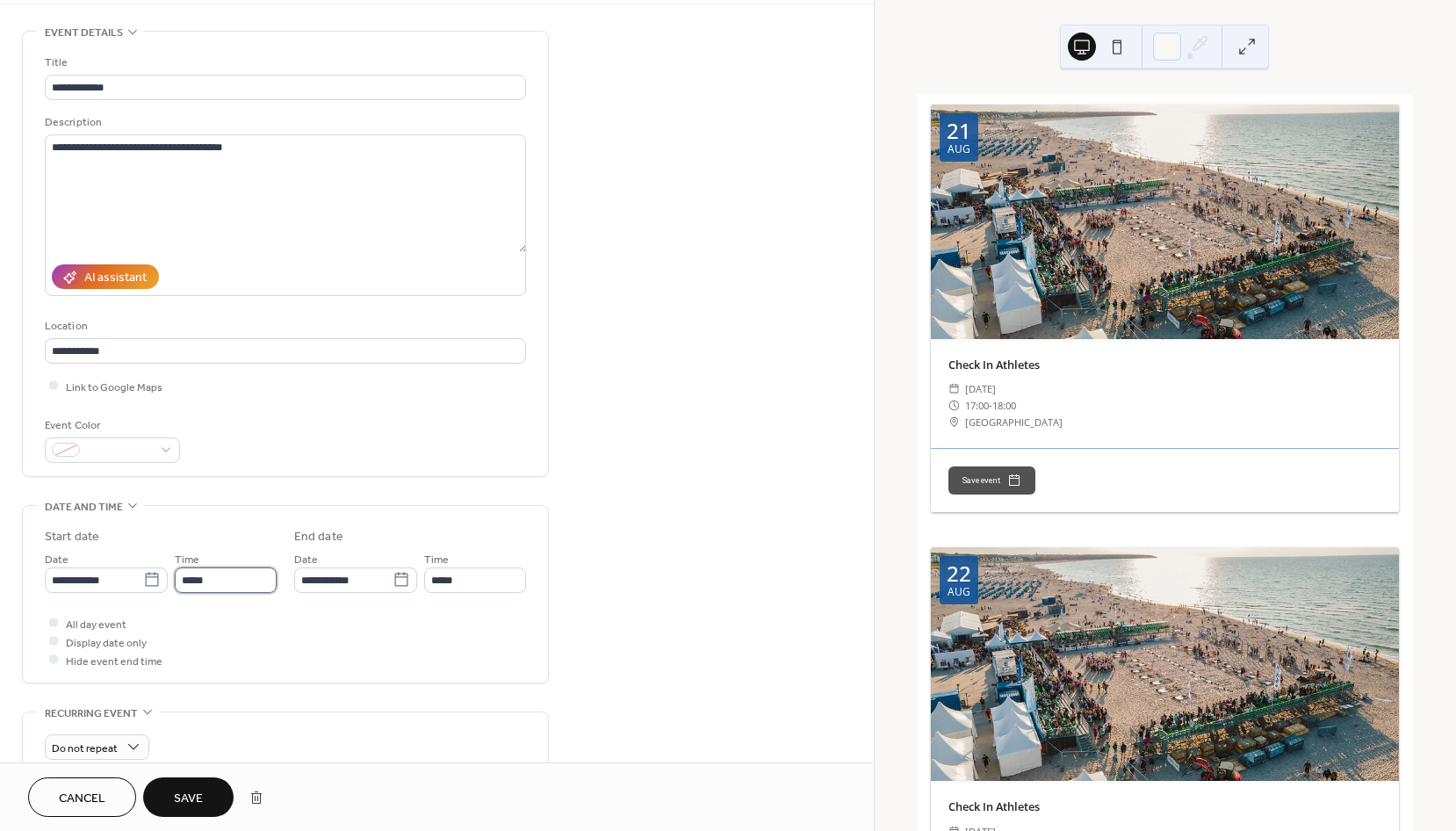 click on "*****" at bounding box center (226, 580) 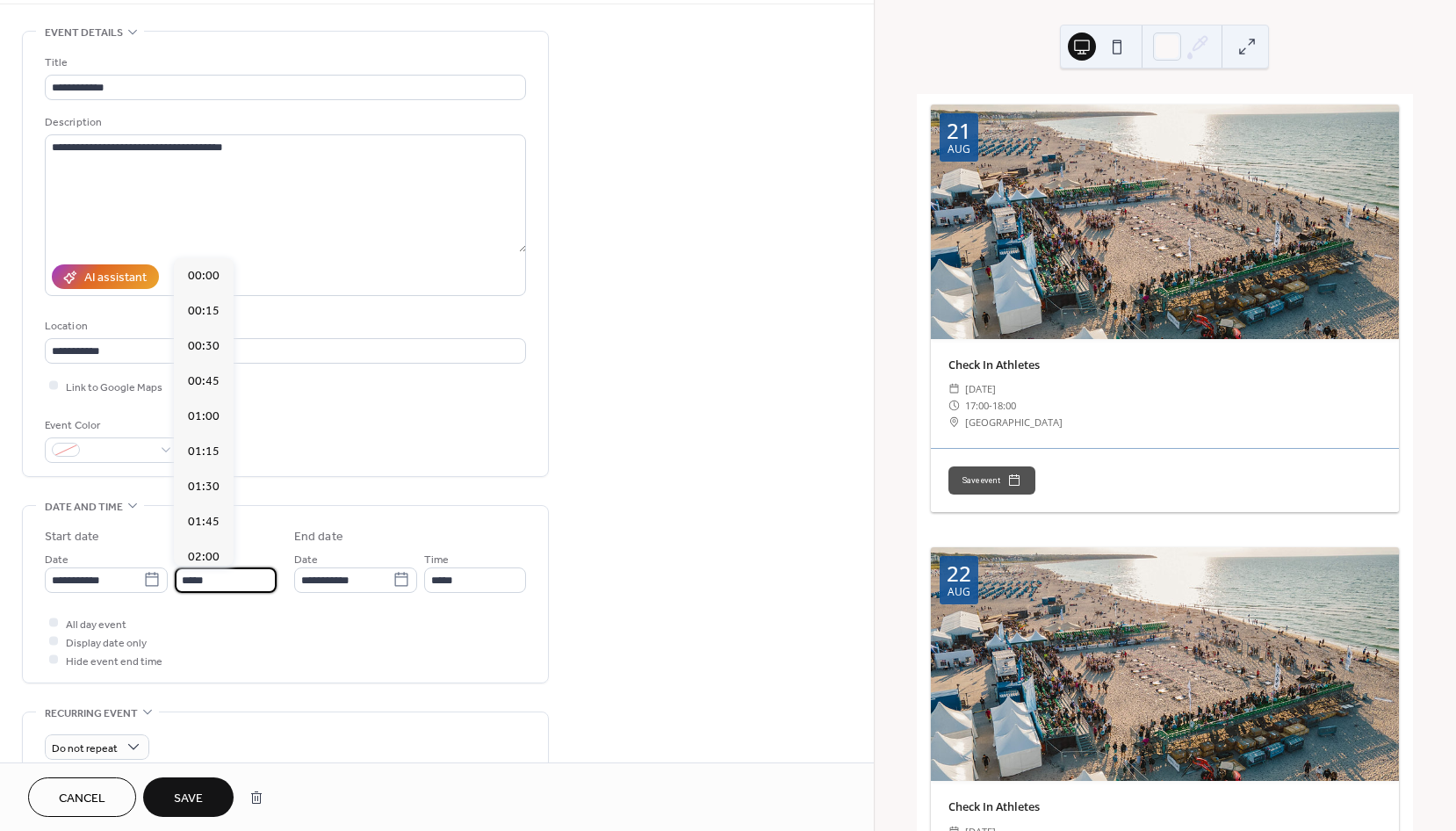 scroll, scrollTop: 1204, scrollLeft: 0, axis: vertical 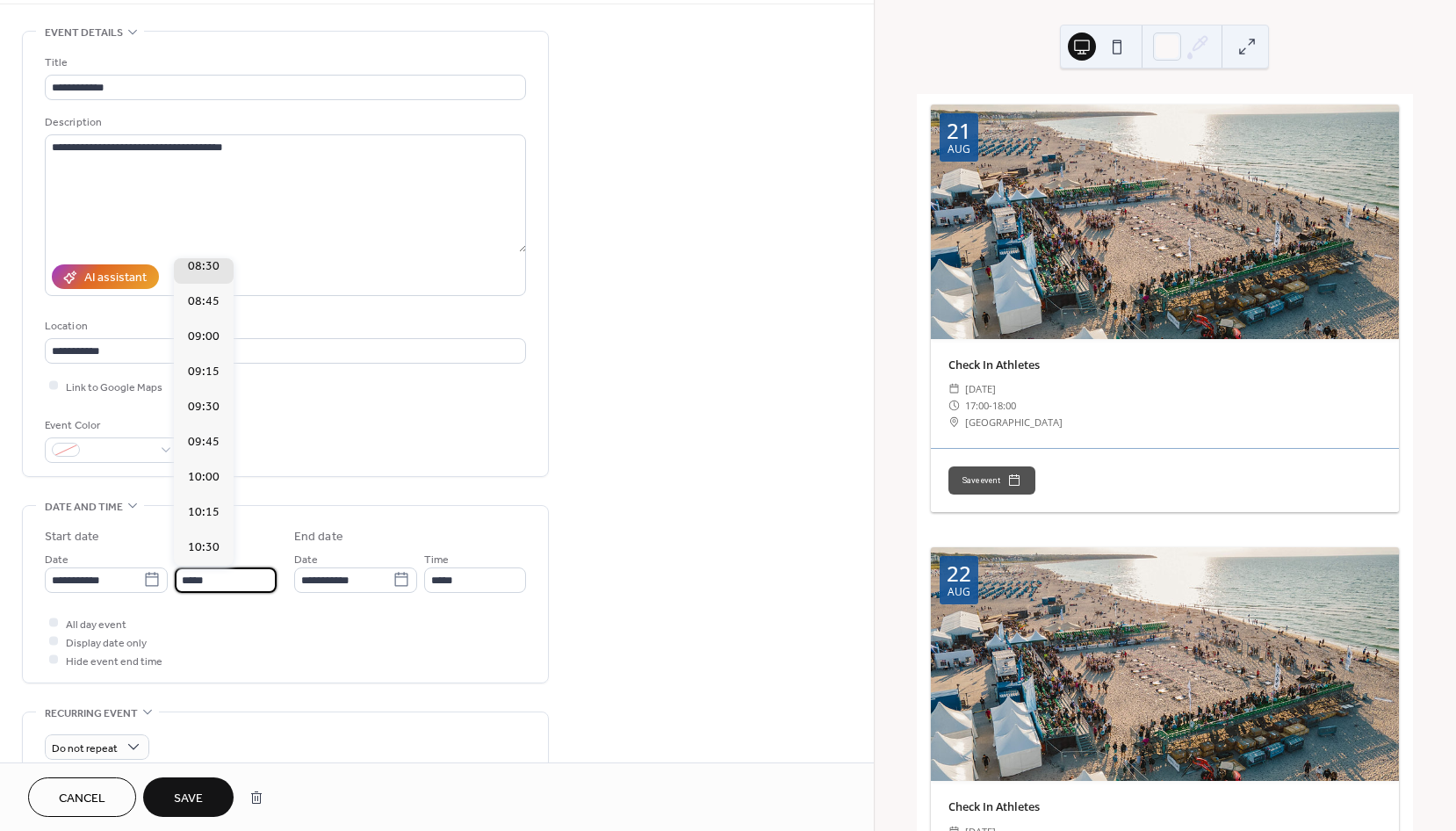 click on "**********" at bounding box center (285, 258) 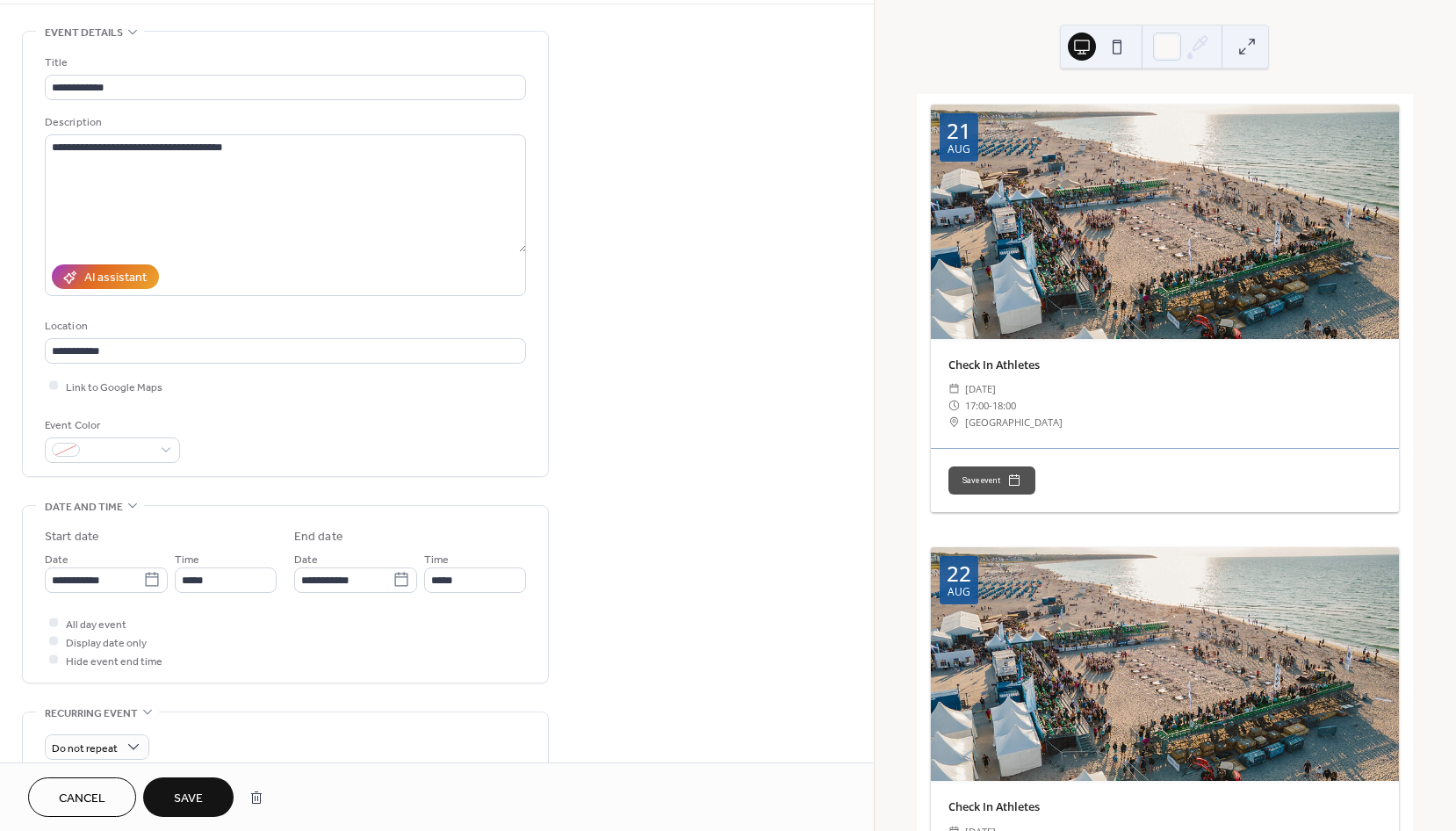 click on "Save" at bounding box center [188, 798] 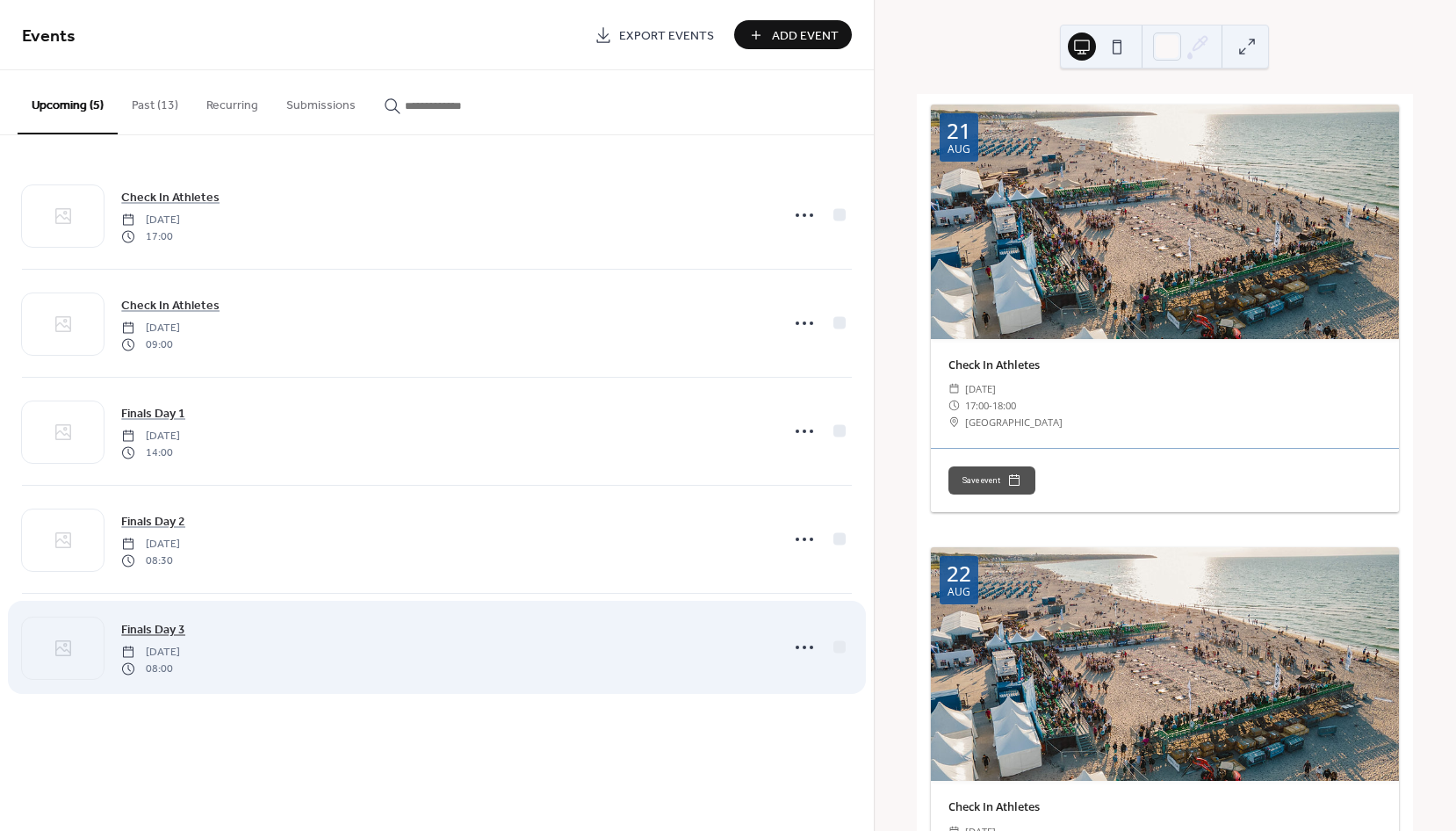 click on "Finals Day 3" at bounding box center (153, 630) 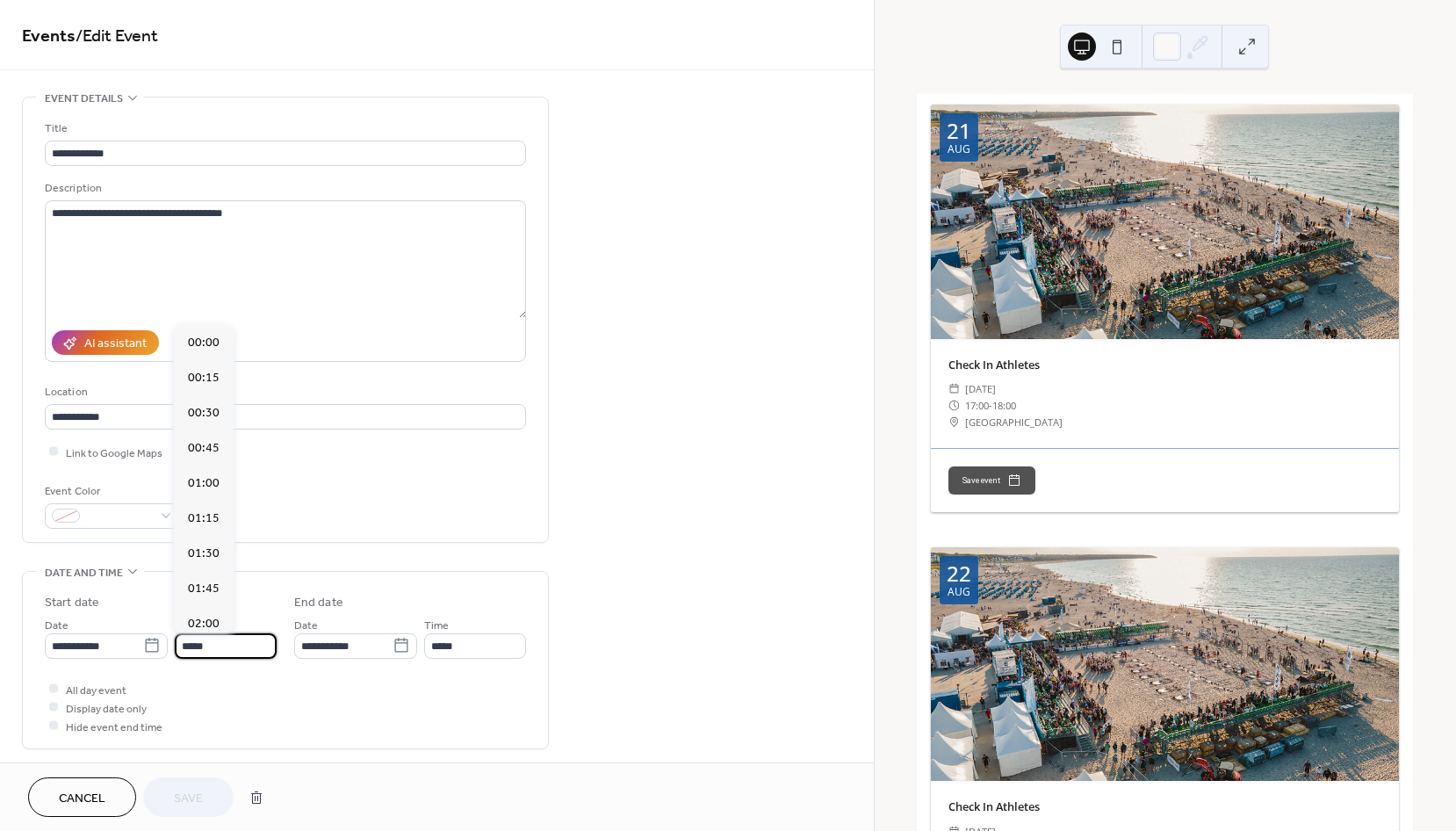 click on "*****" at bounding box center [226, 646] 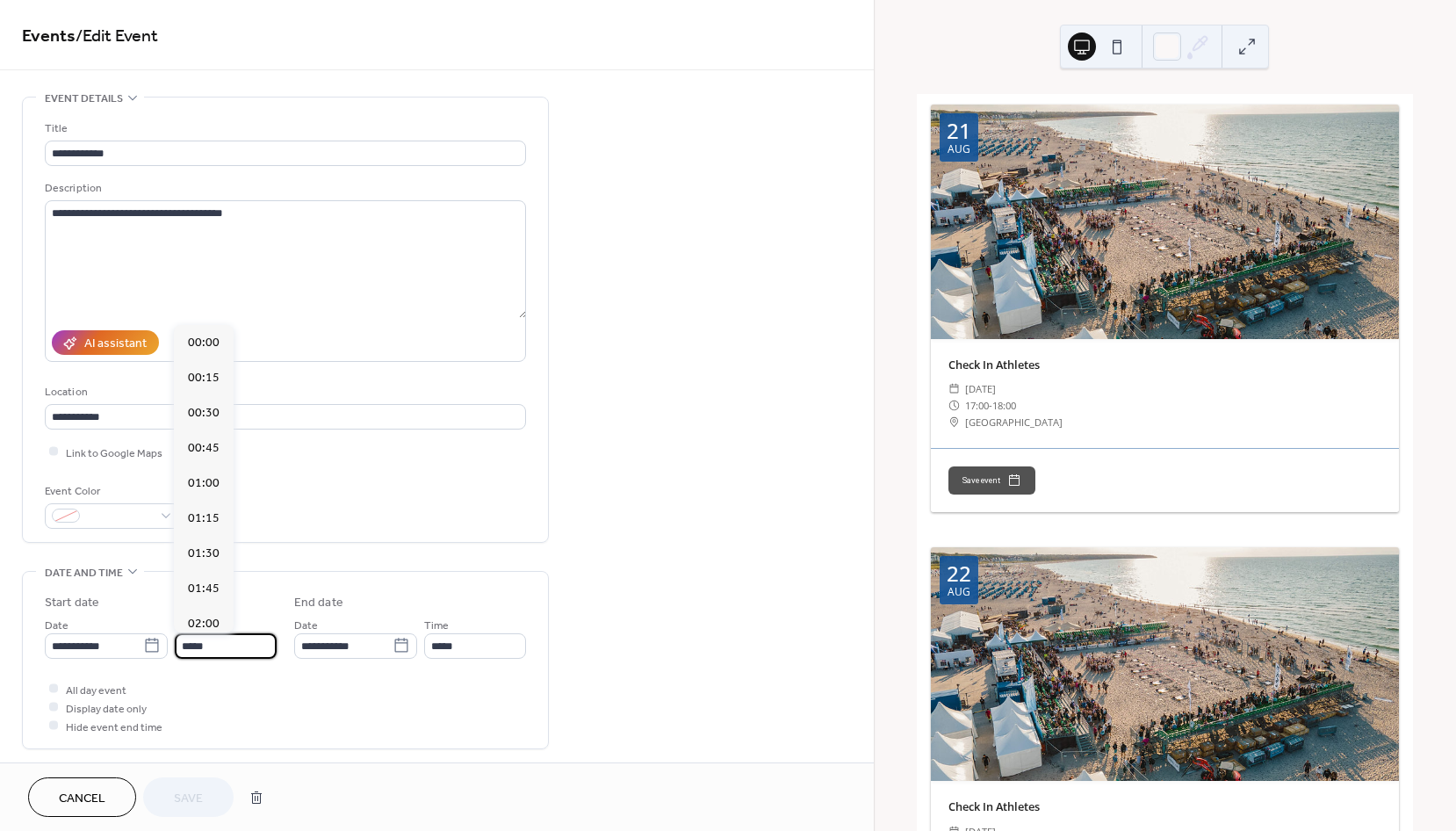 scroll, scrollTop: 1133, scrollLeft: 0, axis: vertical 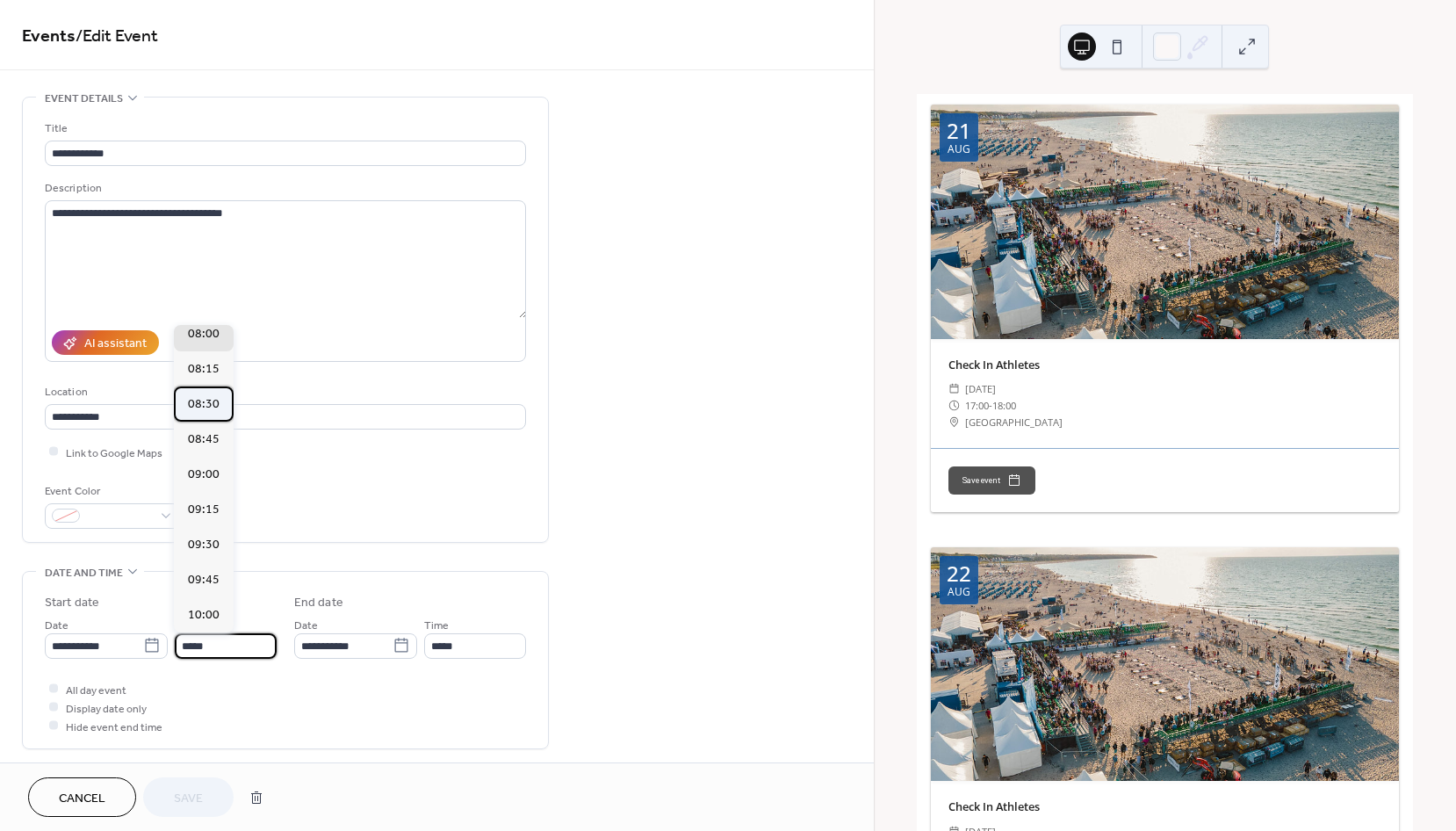 click on "08:30" at bounding box center (204, 403) 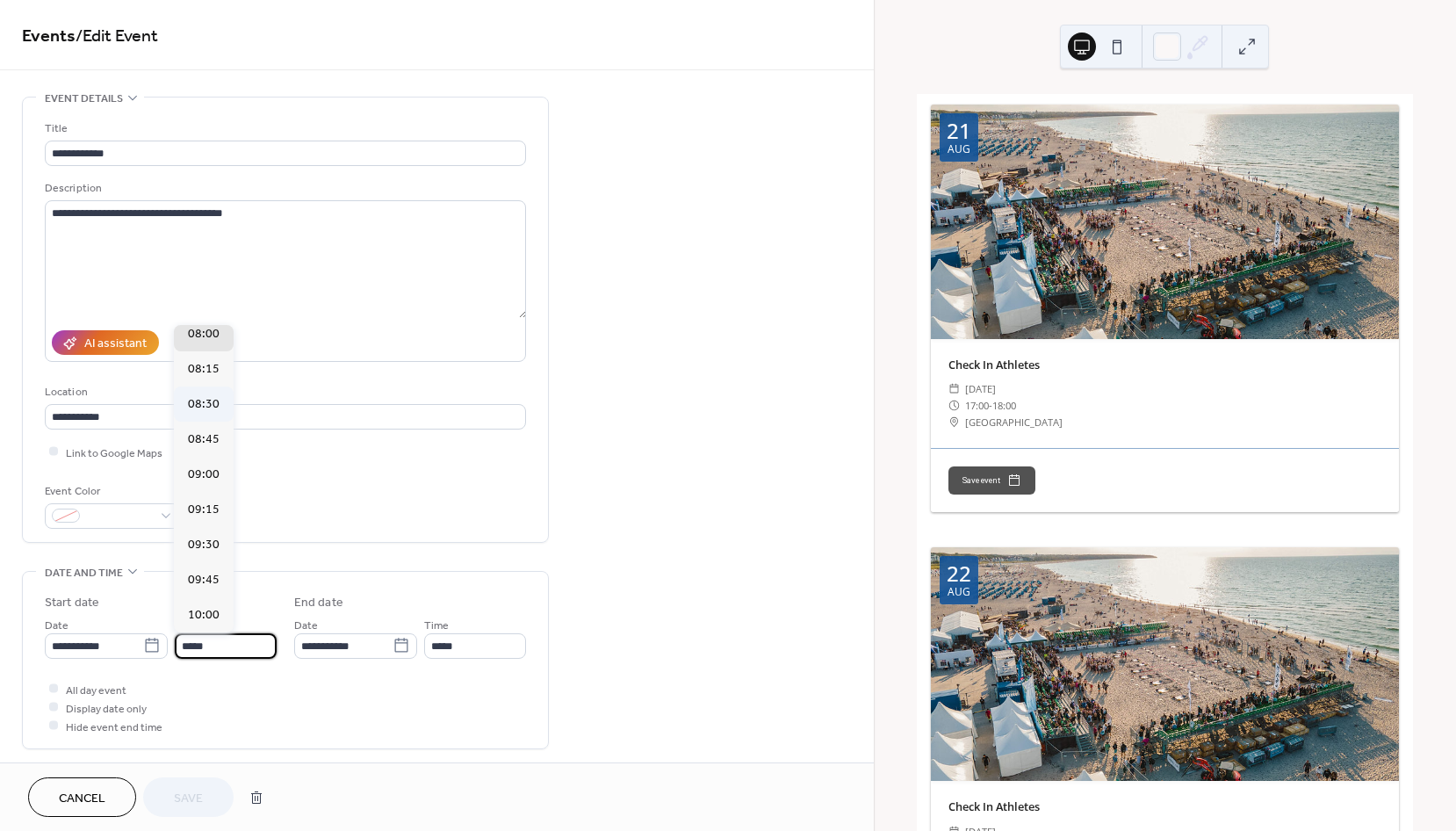 type on "*****" 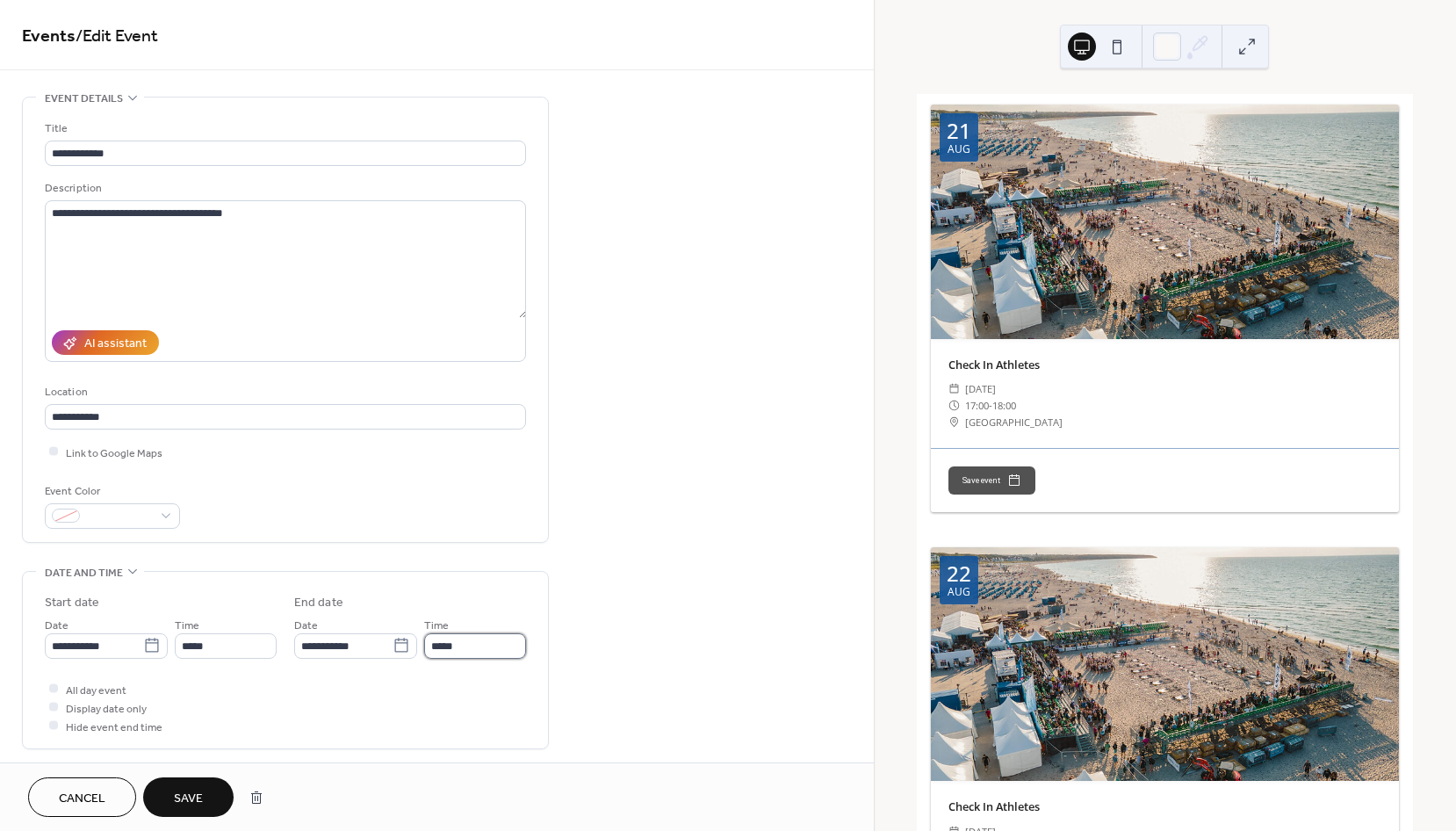 click on "*****" at bounding box center (475, 646) 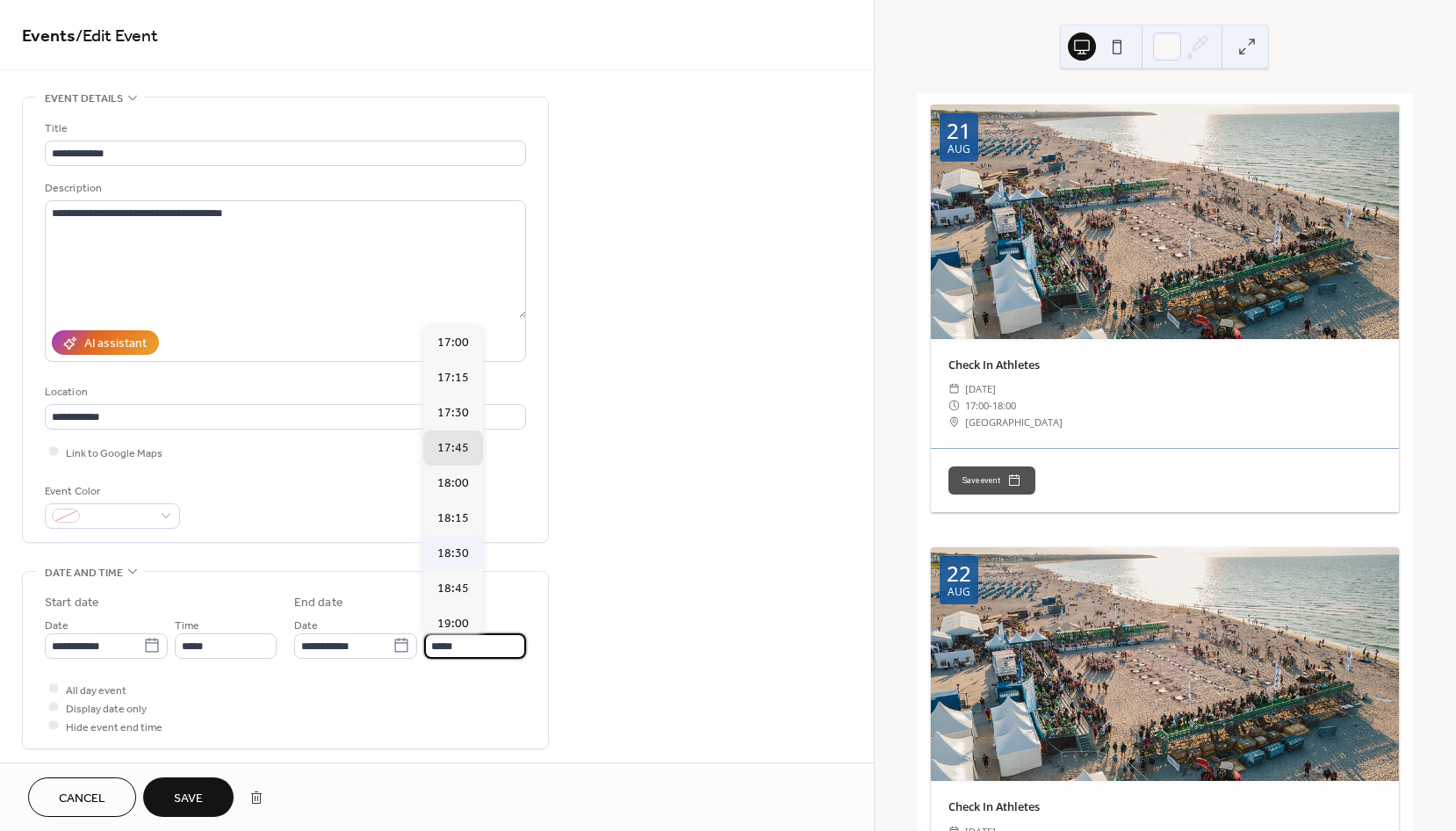 scroll, scrollTop: 1156, scrollLeft: 0, axis: vertical 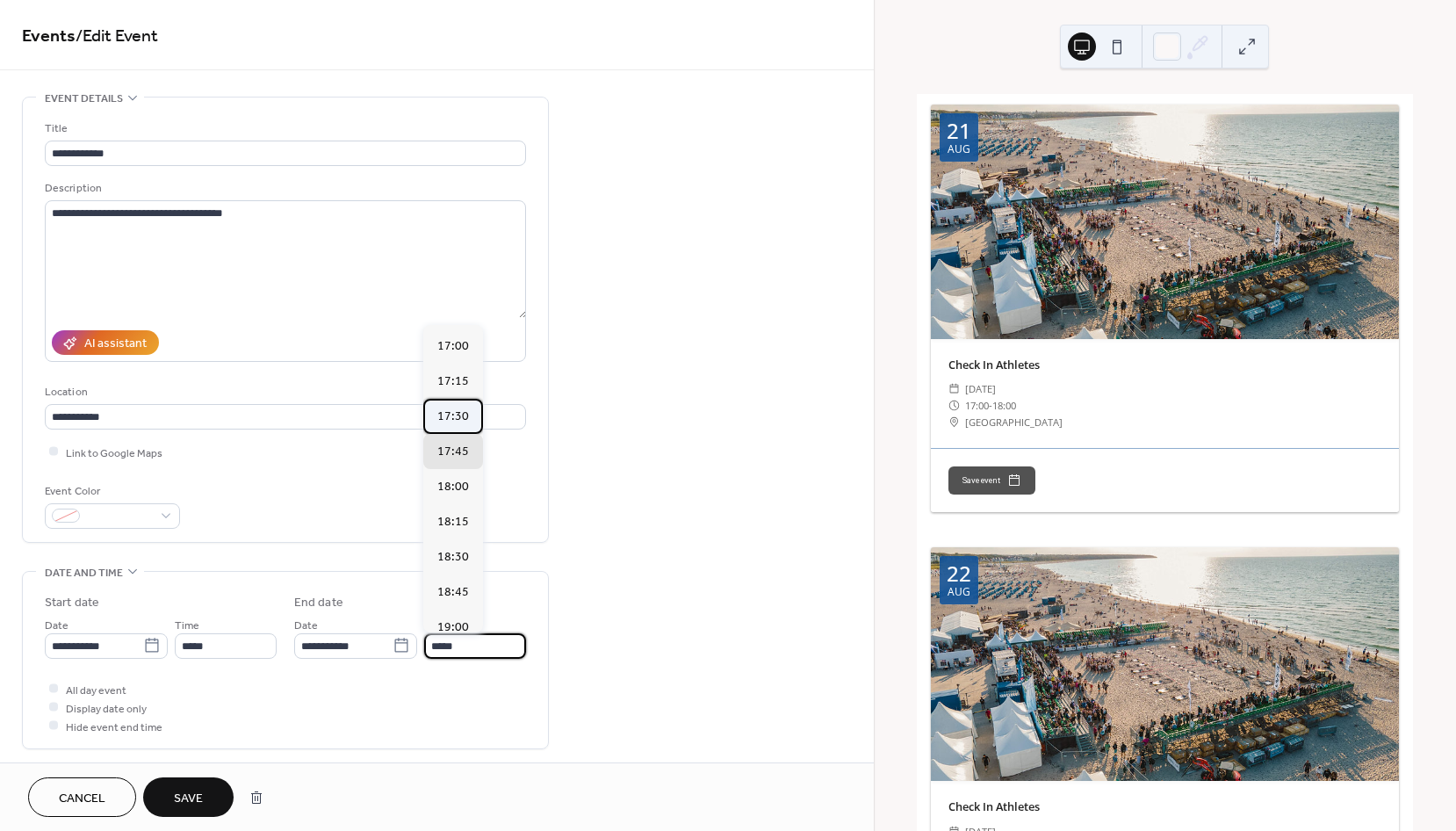 click on "17:30" at bounding box center [453, 416] 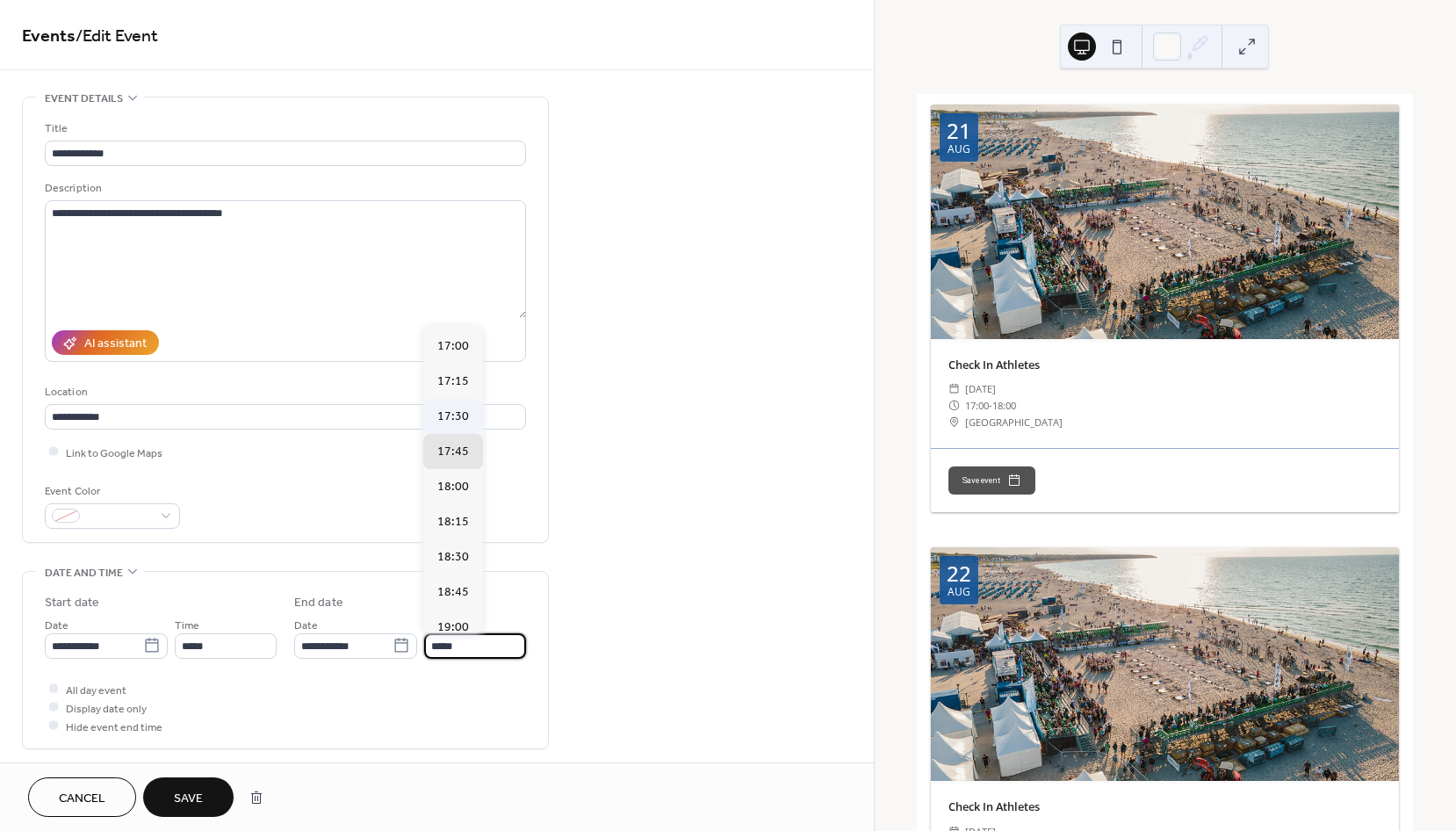 type on "*****" 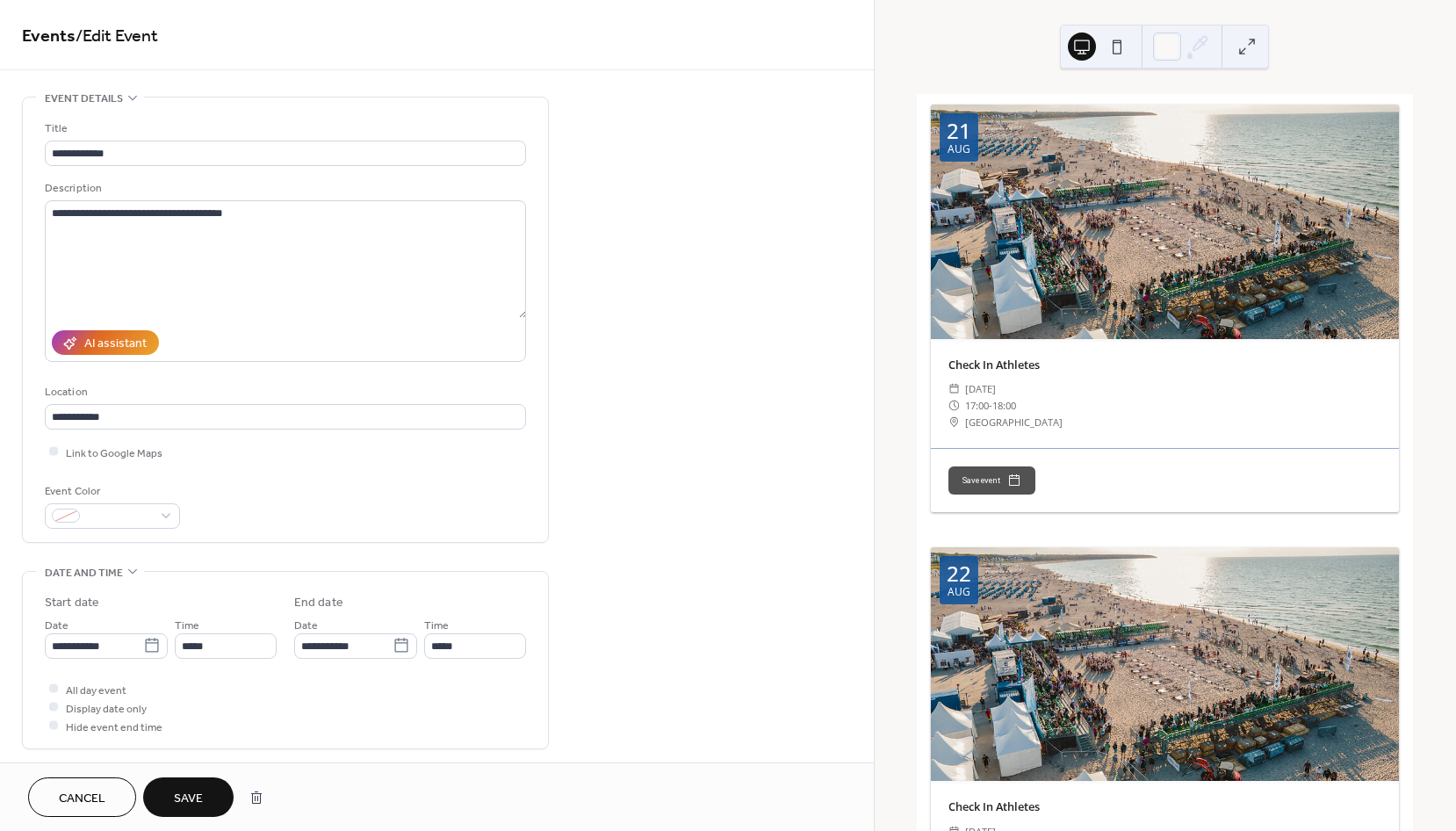 click on "All day event Display date only Hide event end time" at bounding box center (285, 707) 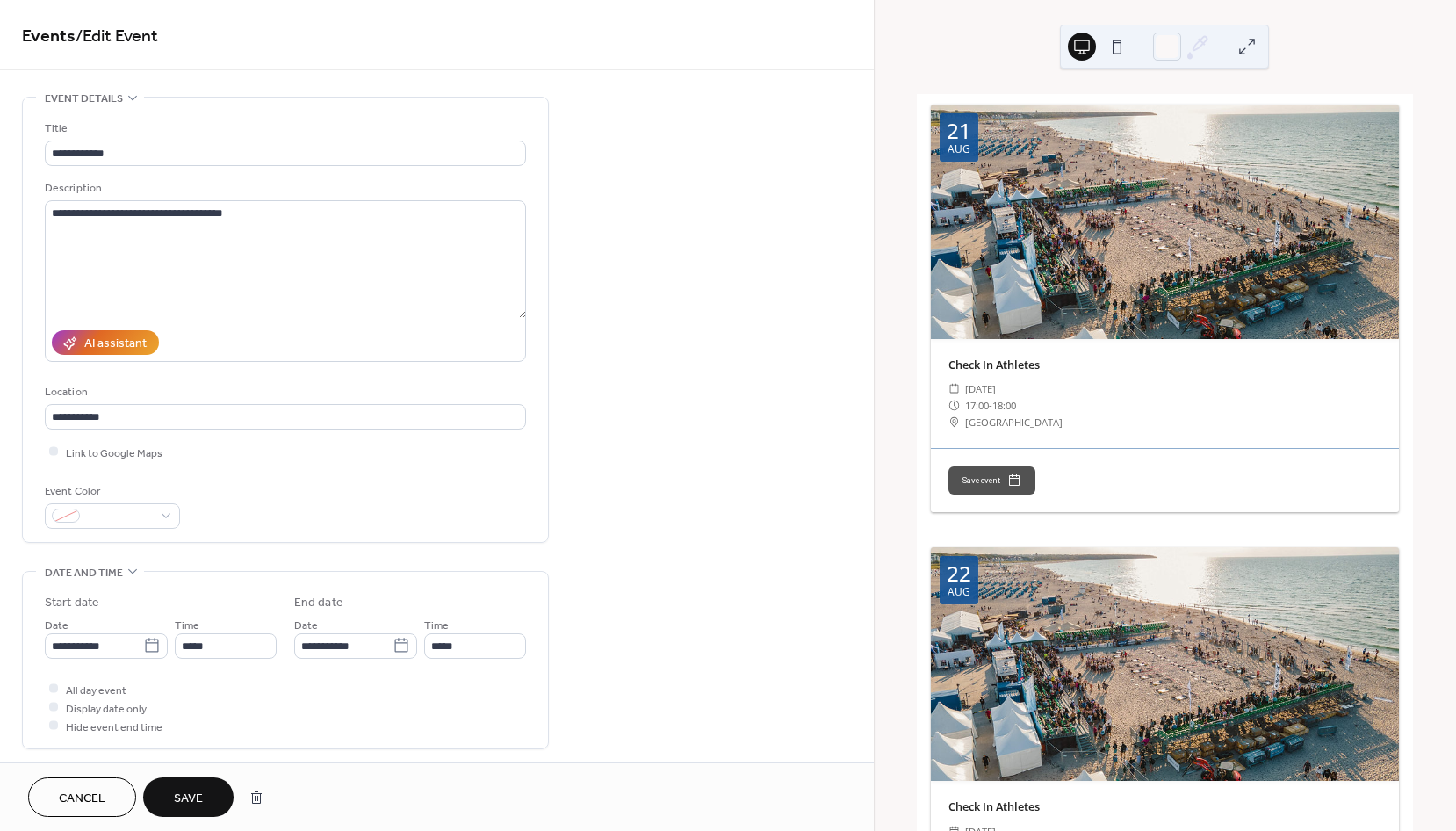click on "Save" at bounding box center [188, 797] 